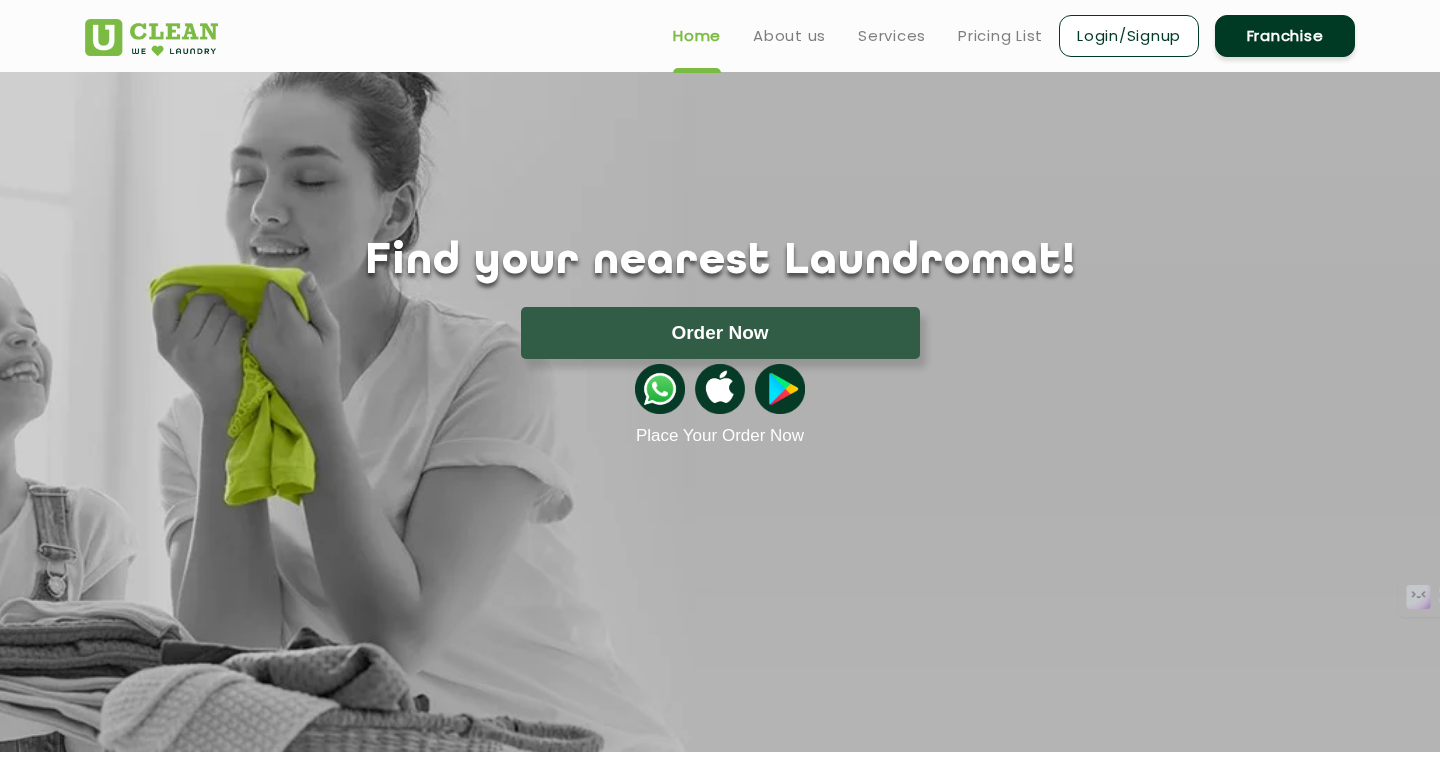 scroll, scrollTop: 0, scrollLeft: 0, axis: both 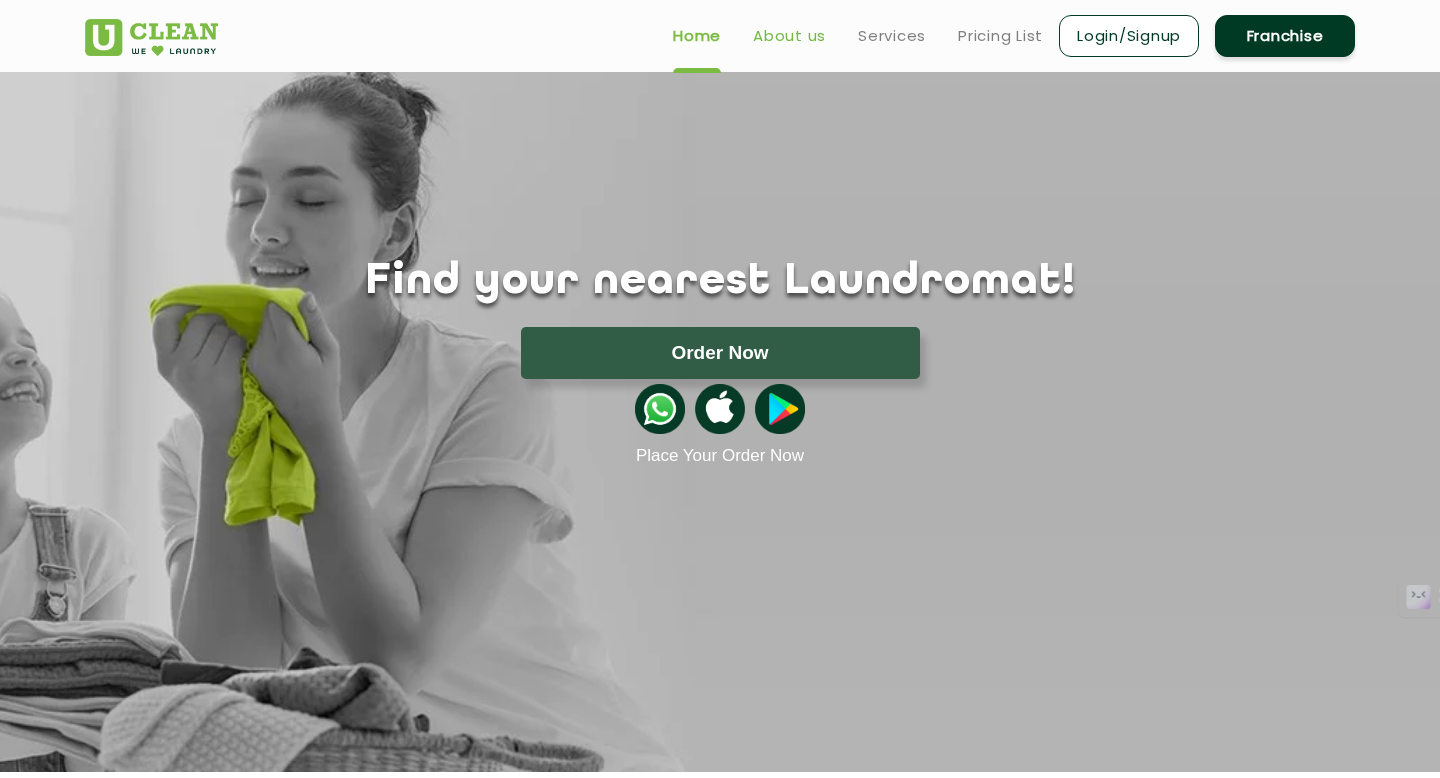 click on "About us" at bounding box center (789, 36) 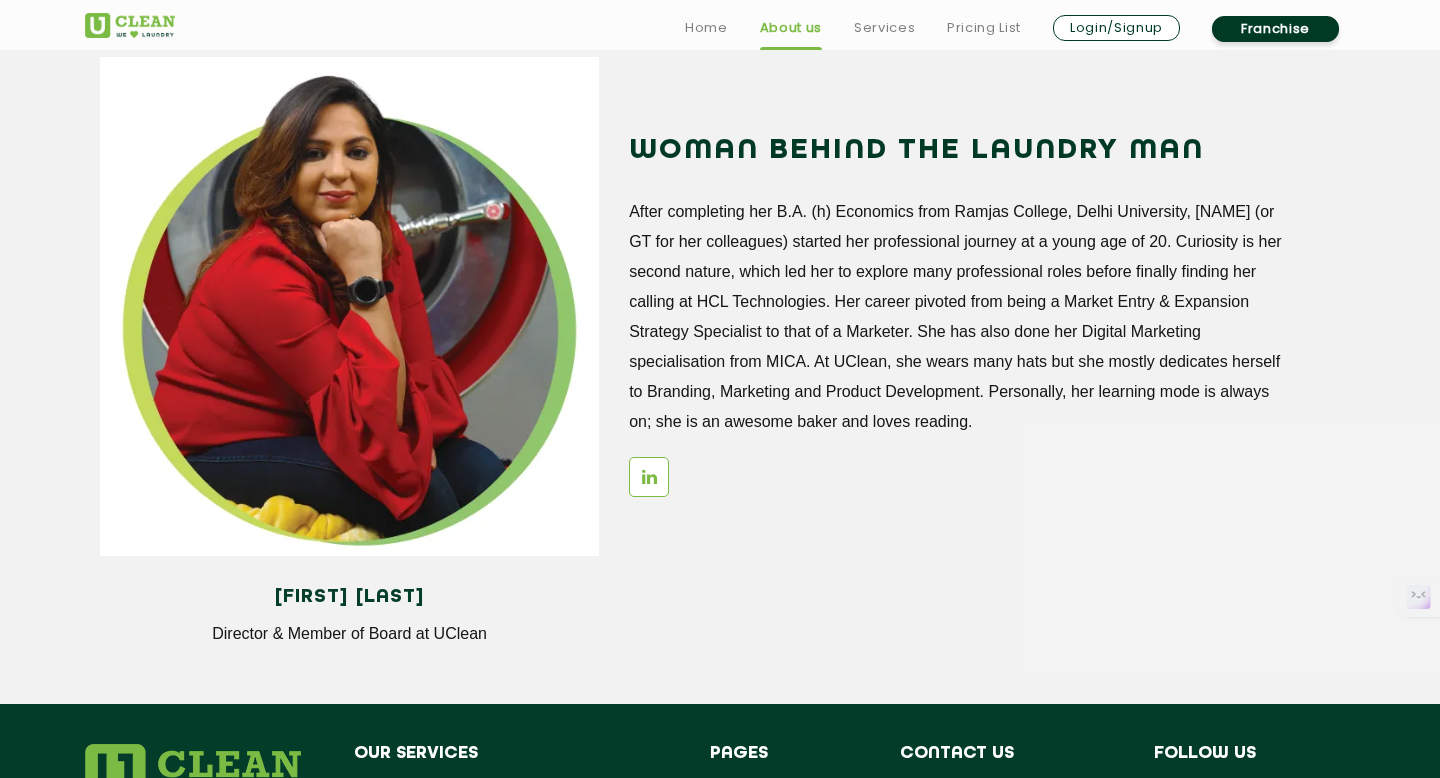scroll, scrollTop: 2780, scrollLeft: 0, axis: vertical 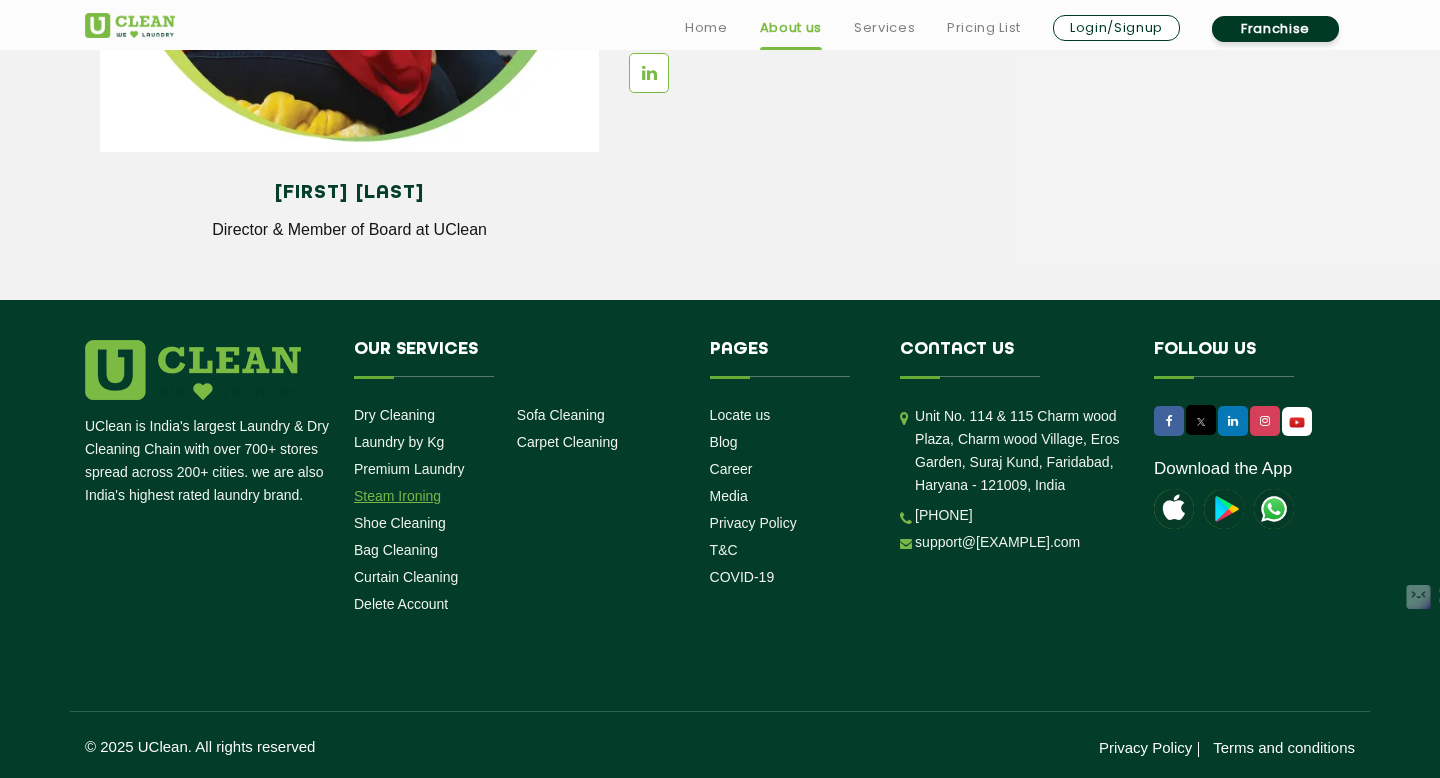 click on "Steam Ironing" at bounding box center [397, 496] 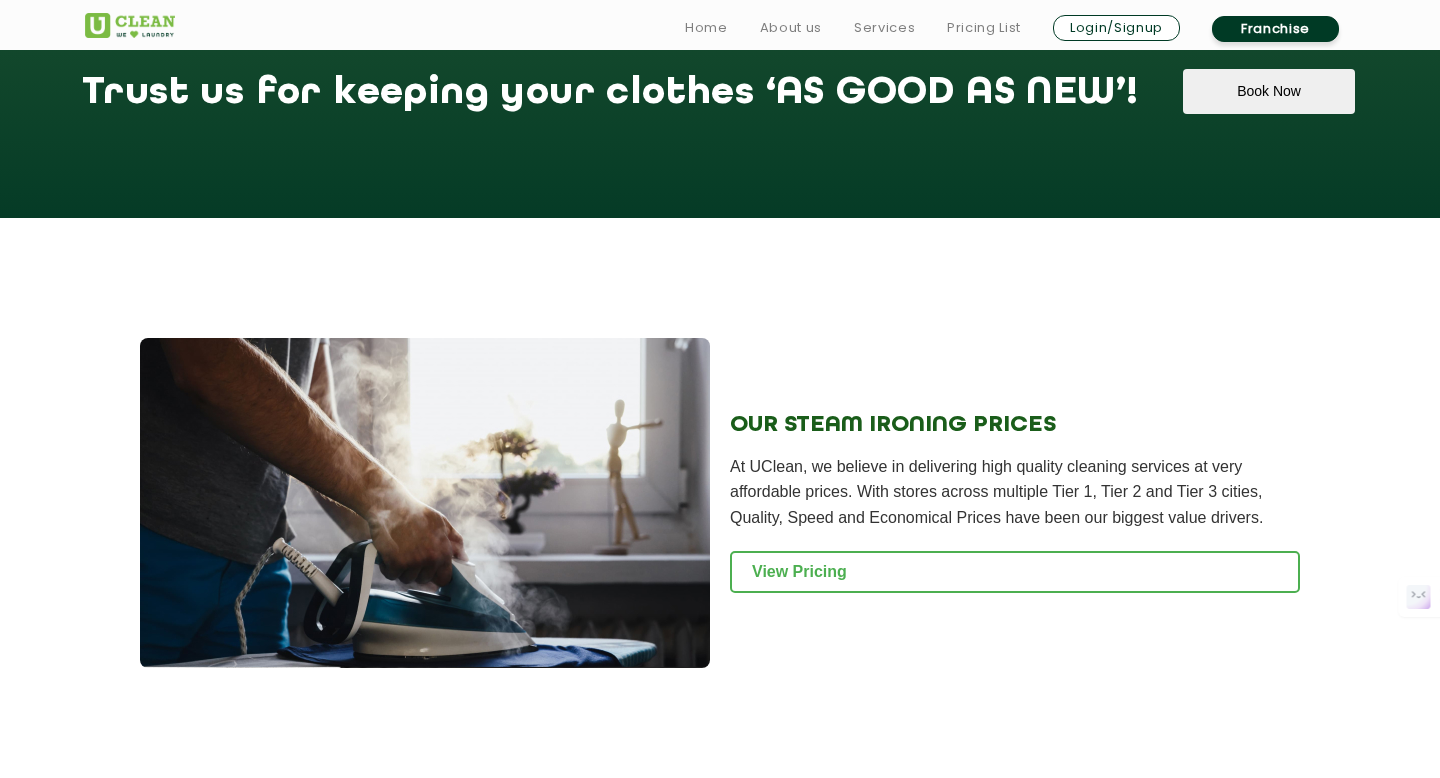 scroll, scrollTop: 2291, scrollLeft: 0, axis: vertical 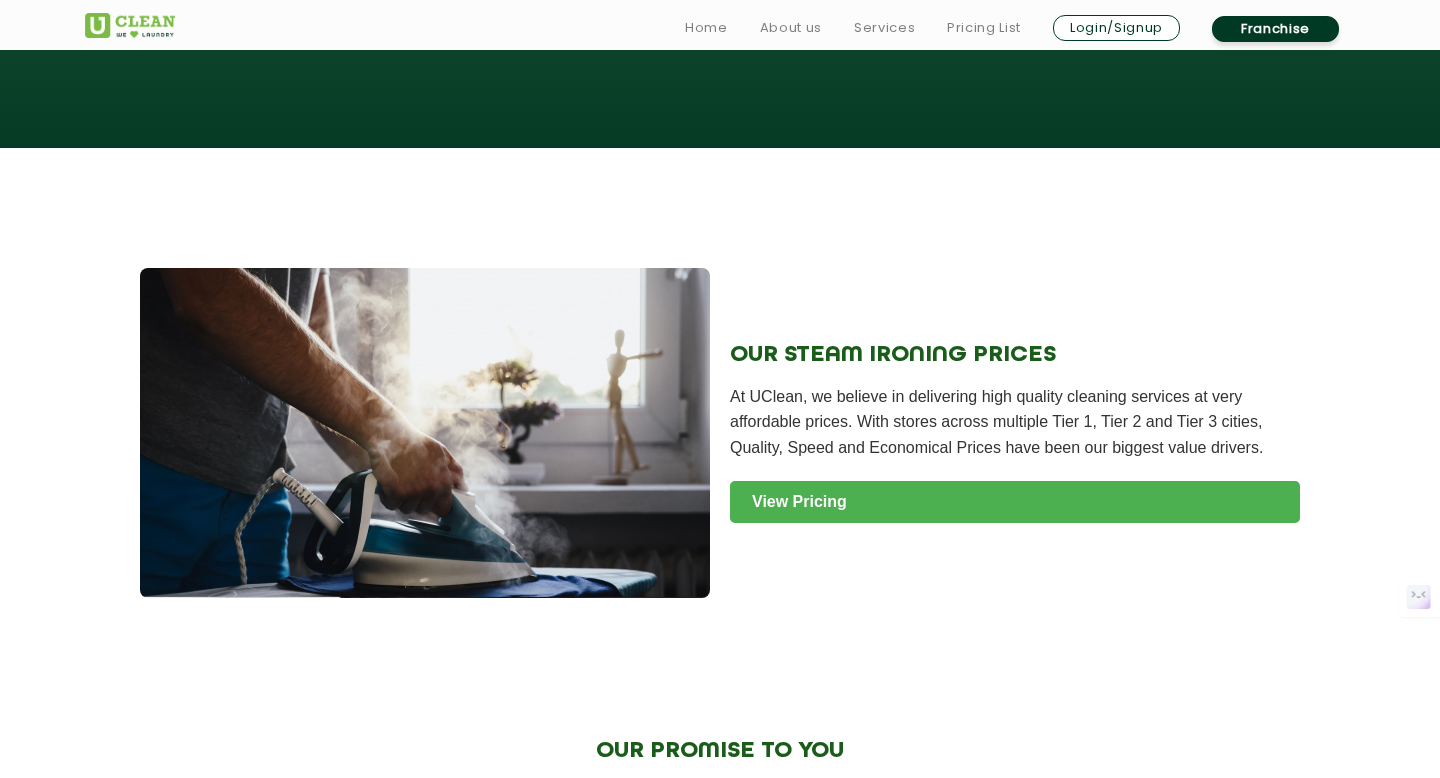 click on "View Pricing" 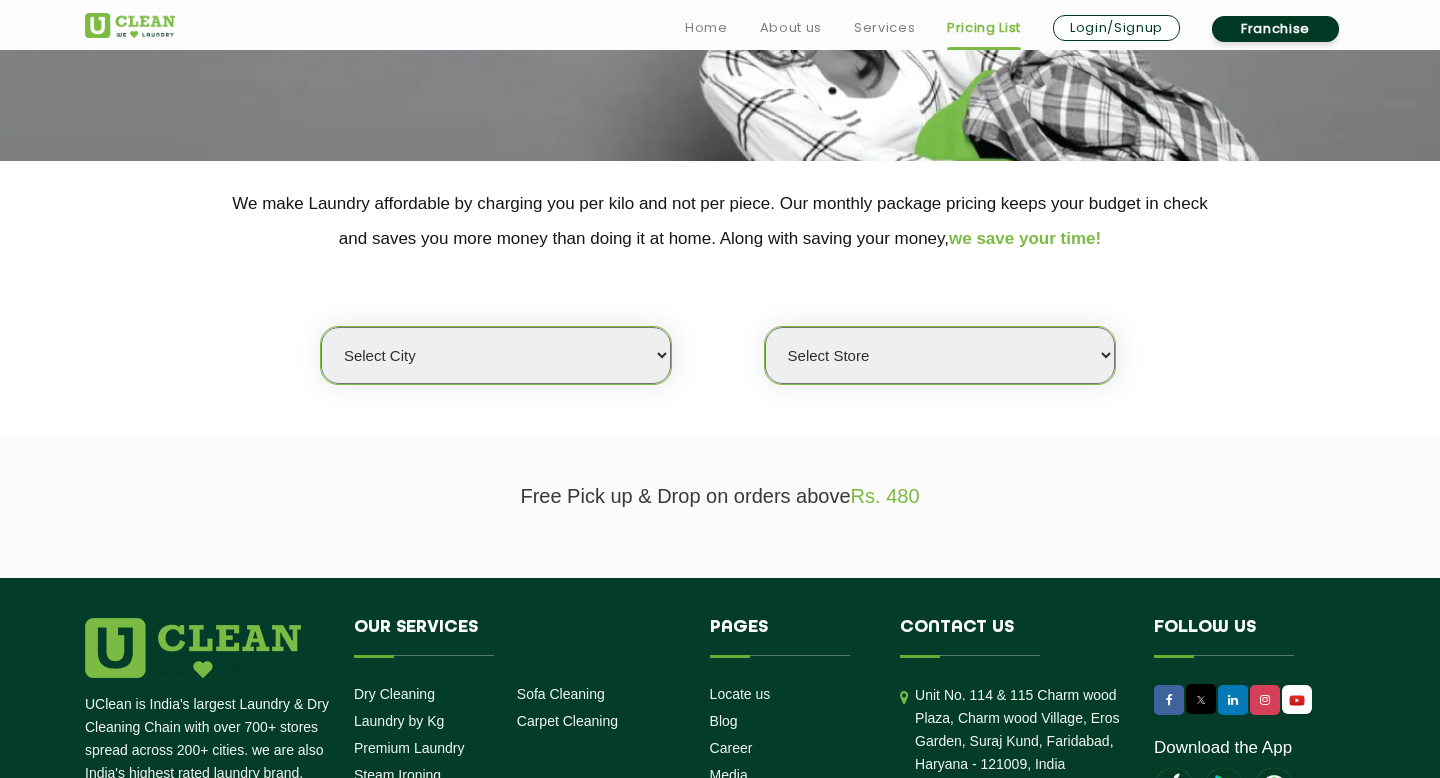 scroll, scrollTop: 328, scrollLeft: 0, axis: vertical 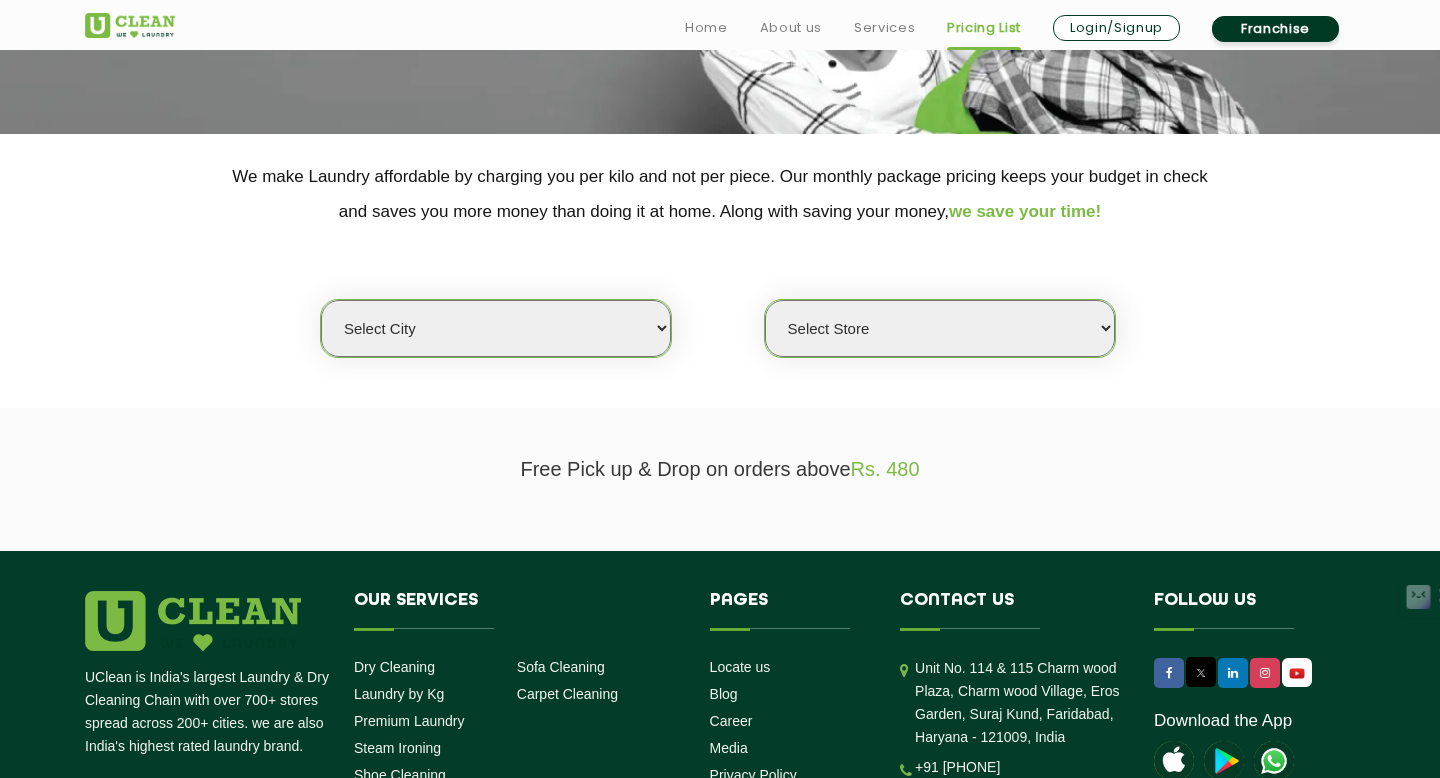 click on "Select city Aalo Agartala Agra Ahmedabad Akola Aligarh Alwar - UClean Select Amravati Aurangabad Ayodhya Bahadurgarh Bahraich Baleswar Baramulla Bareilly Barmer Barpeta Bathinda Belgaum Bengaluru Berhampur Bettiah Bhagalpur Bhilwara Bhiwadi Bhopal Bhubaneshwar Bidar Bikaner Bilaspur Bokaro Bongaigaon Chandigarh Chennai Chitrakoot Cochin Coimbatore Cooch Behar Coonoor Daman Danapur Darrang Daudnagar Dehradun Delhi Deoghar Dhanbad Dharwad Dhule Dibrugarh Digboi Dimapur Dindigul Duliajan Ellenabad Erode Faridabad Gandhidham Gandhinagar Garia Ghaziabad Goa Gohana Golaghat Gonda Gorakhpur Gurugram Guwahati Gwalior Haldwani Hamirpur Hanumangarh Haridwar Hingoli Hojai Howrah Hubli Hyderabad Imphal Indore Itanagar Jagdalpur Jagraon Jaipur Jaipur - Select Jammu Jamshedpur Jehanabad Jhansi Jodhpur Jorhat Kaithal Kakinada Kanpur Kargil Karimganj Kathmandu Kharupetia Khopoli Kochi Kohima Kokapet Kokrajhar Kolhapur Kolkata Kota - Select Kotdwar Krishnanagar Kundli Kurnool Latur Leh Longding Lower Subansiri Lucknow Madurai" at bounding box center (496, 328) 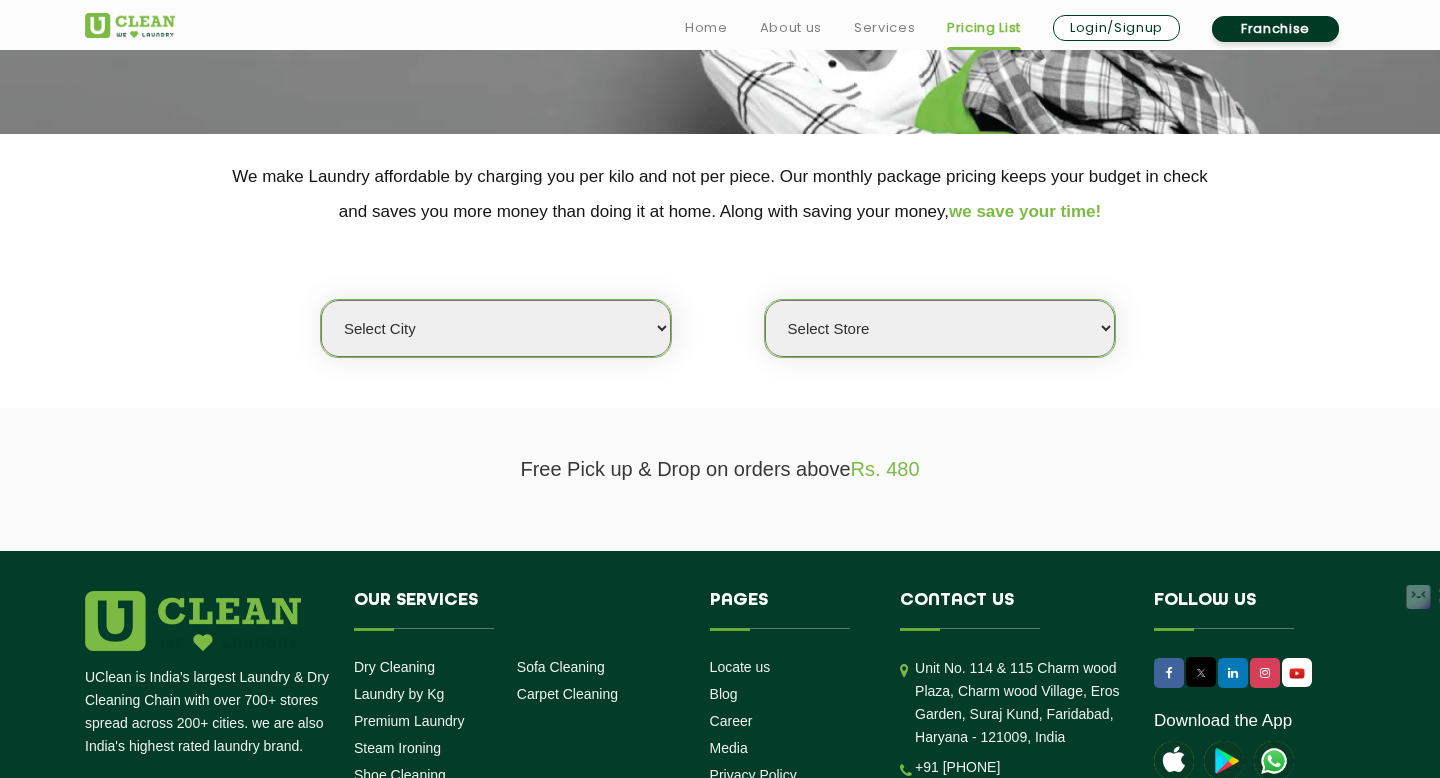 select on "68" 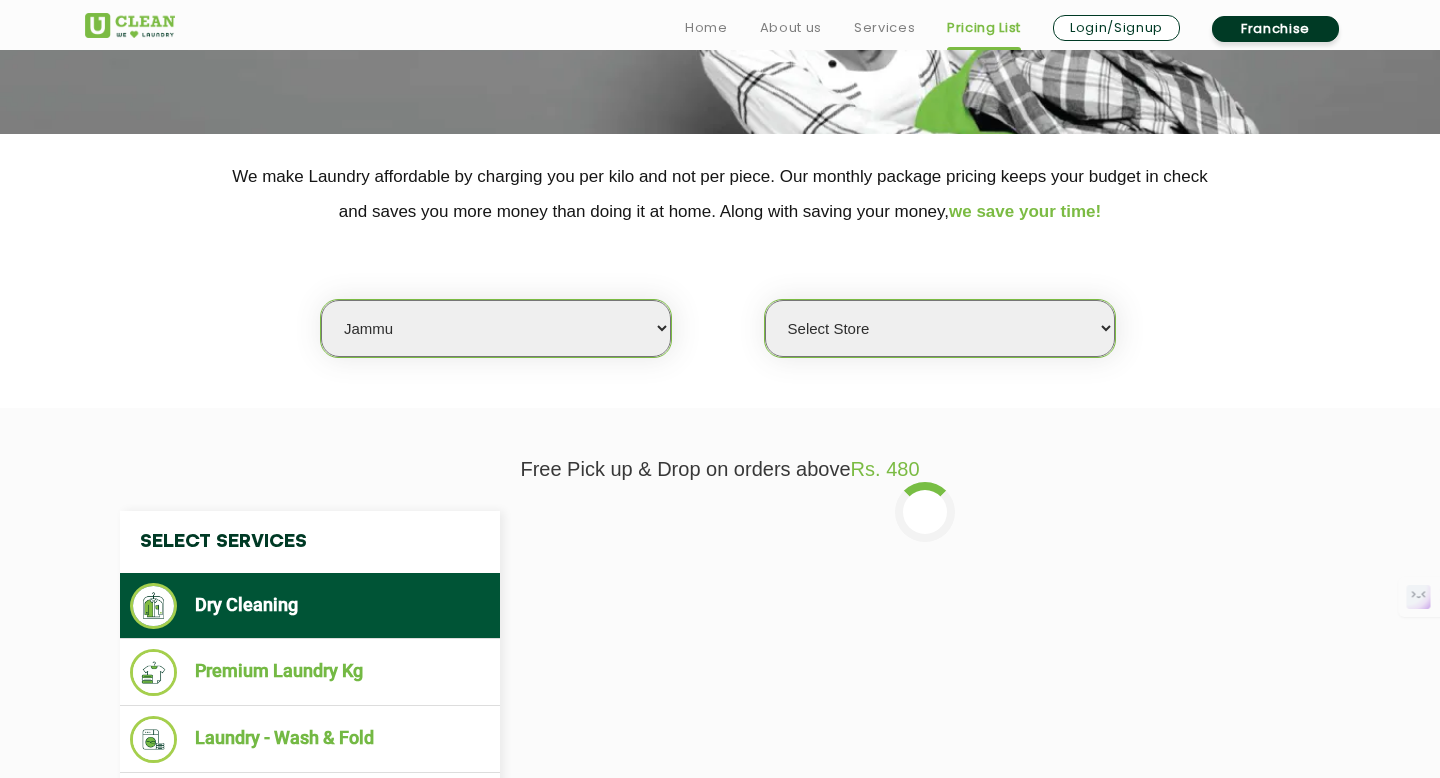 click on "Select Store UClean Gandhi Nagar UClean Talab Tillo UClean Janipur UClean Channi Himmat UClean Trikuta Nagar" at bounding box center [940, 328] 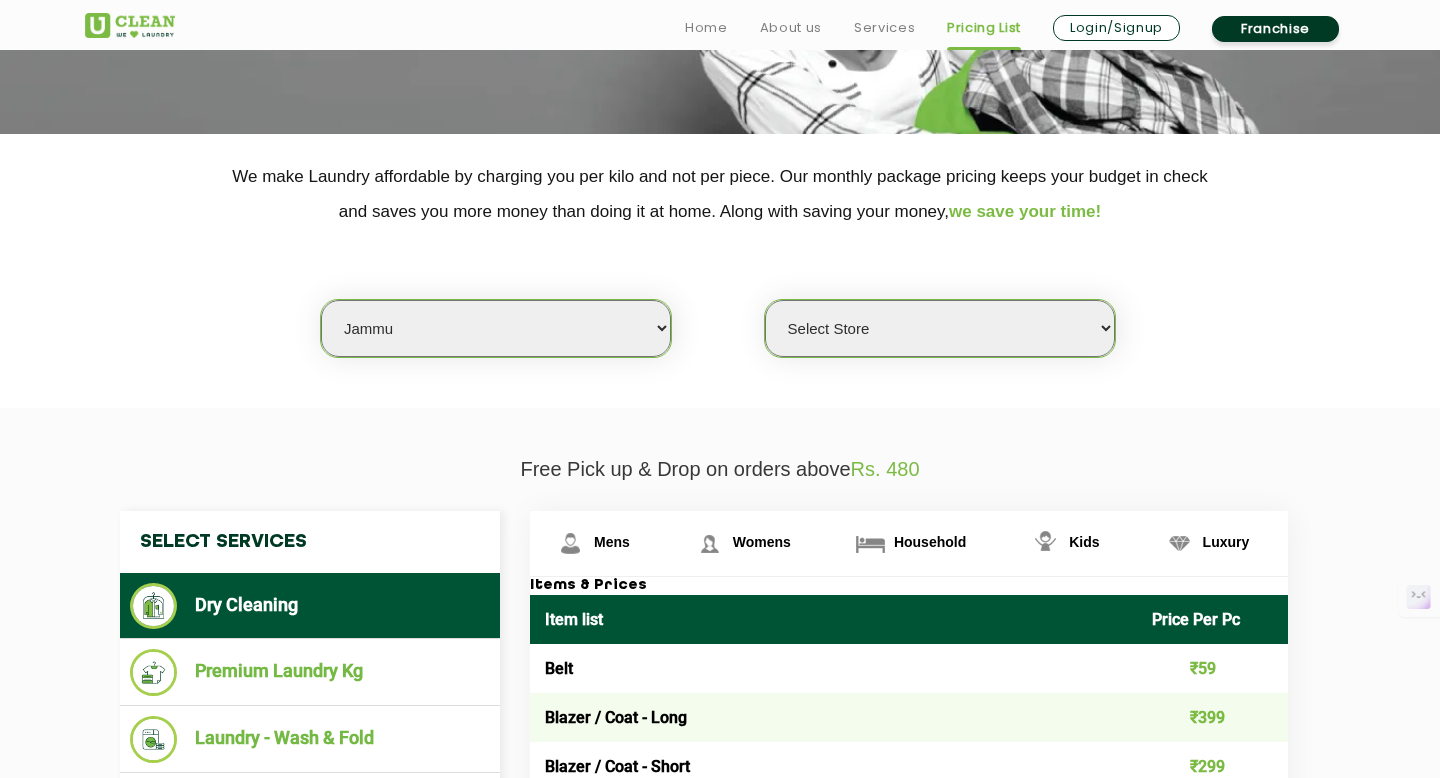 select on "216" 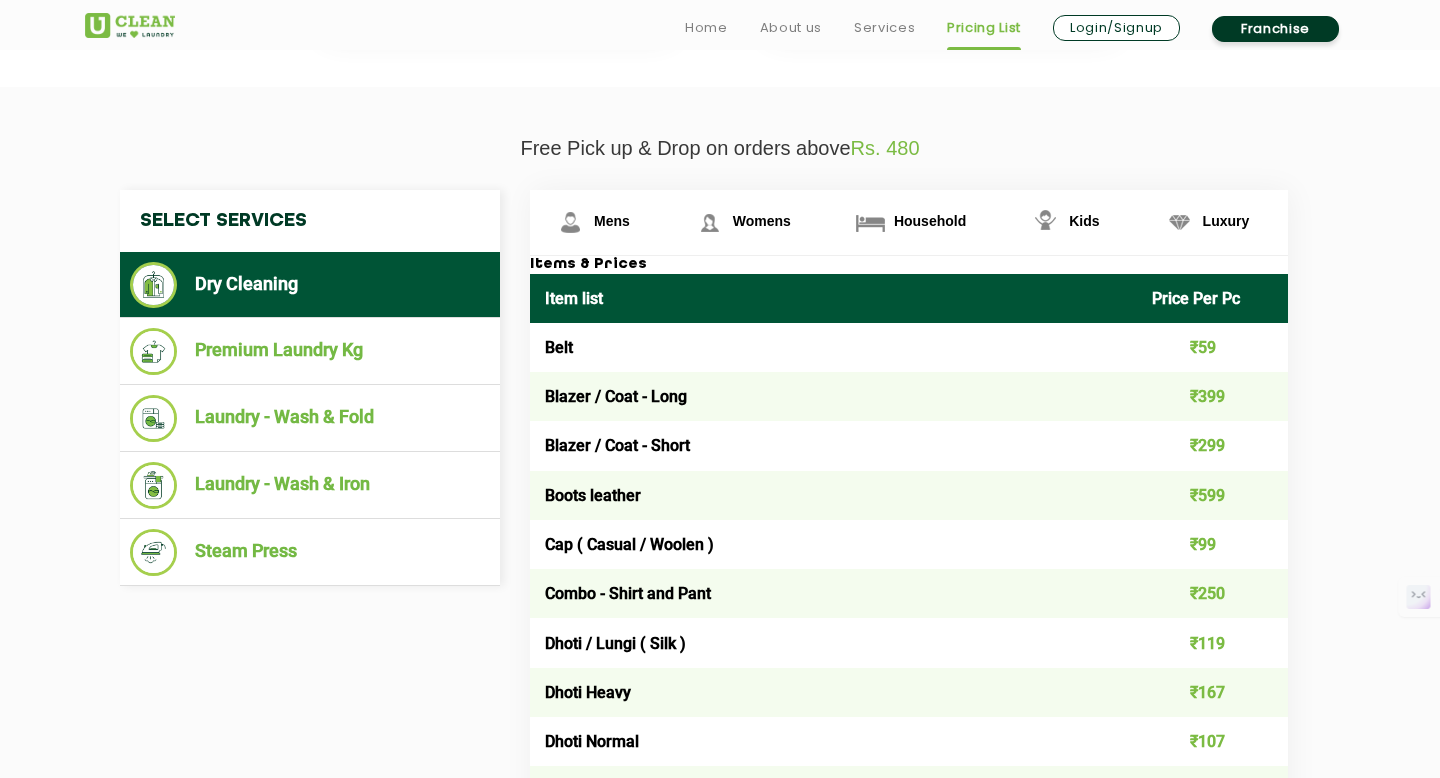 scroll, scrollTop: 651, scrollLeft: 0, axis: vertical 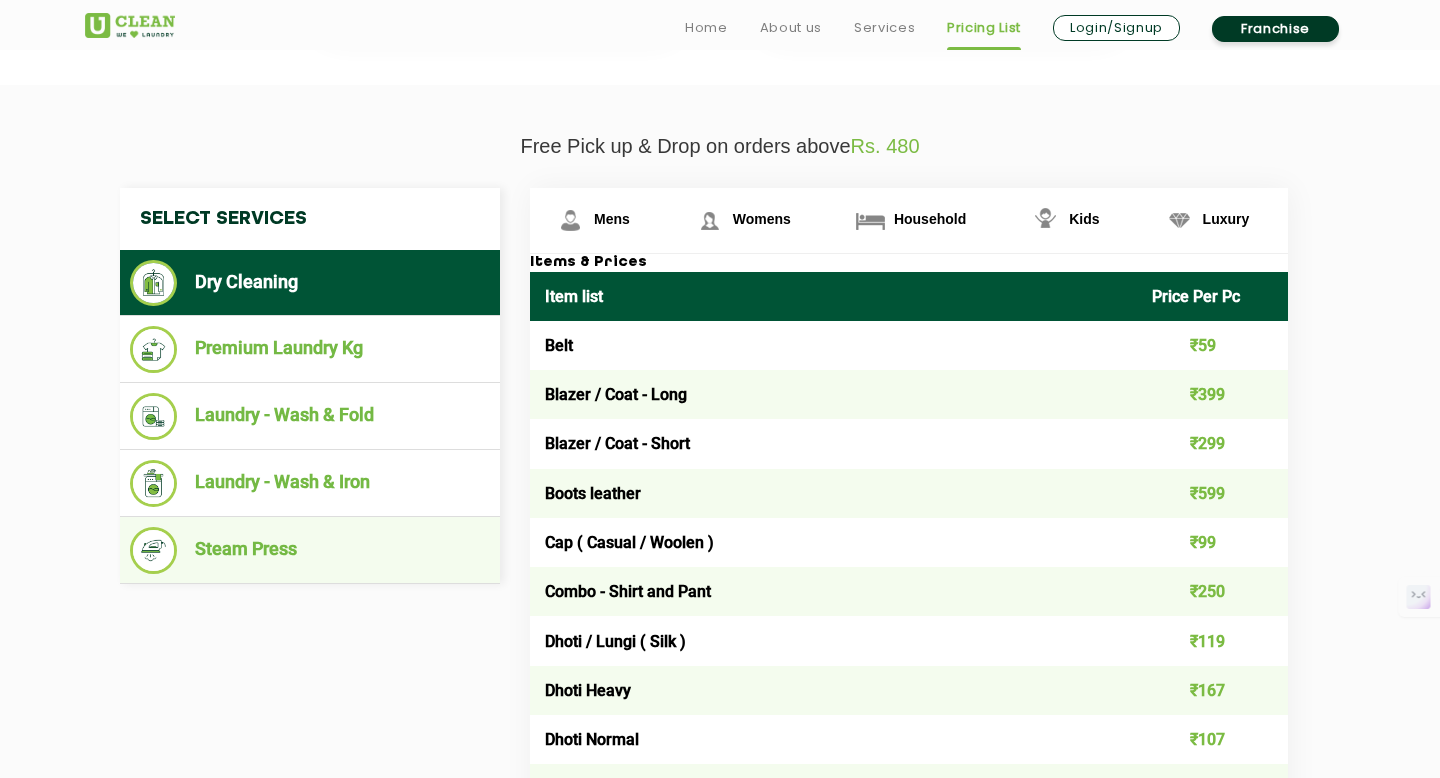 click on "Steam Press" at bounding box center (310, 550) 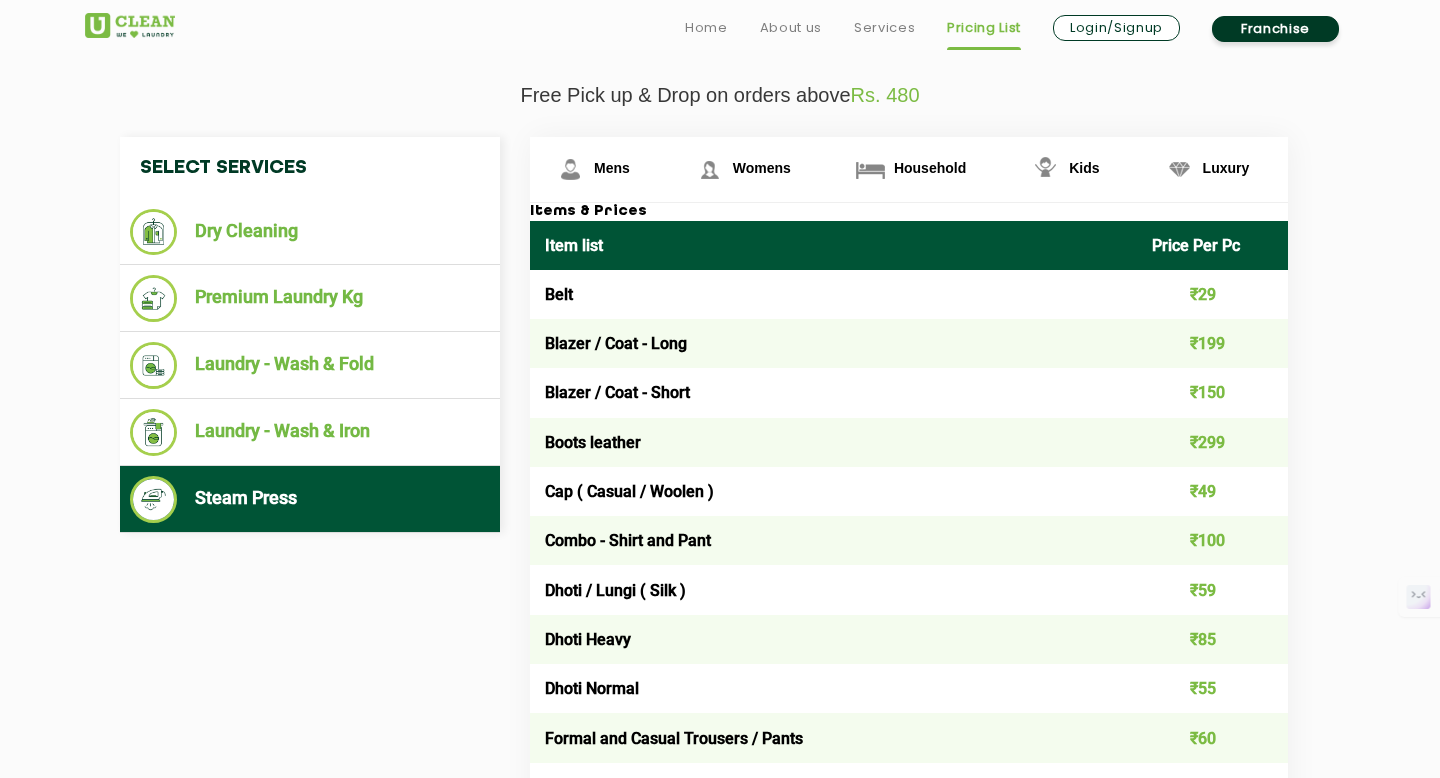scroll, scrollTop: 744, scrollLeft: 0, axis: vertical 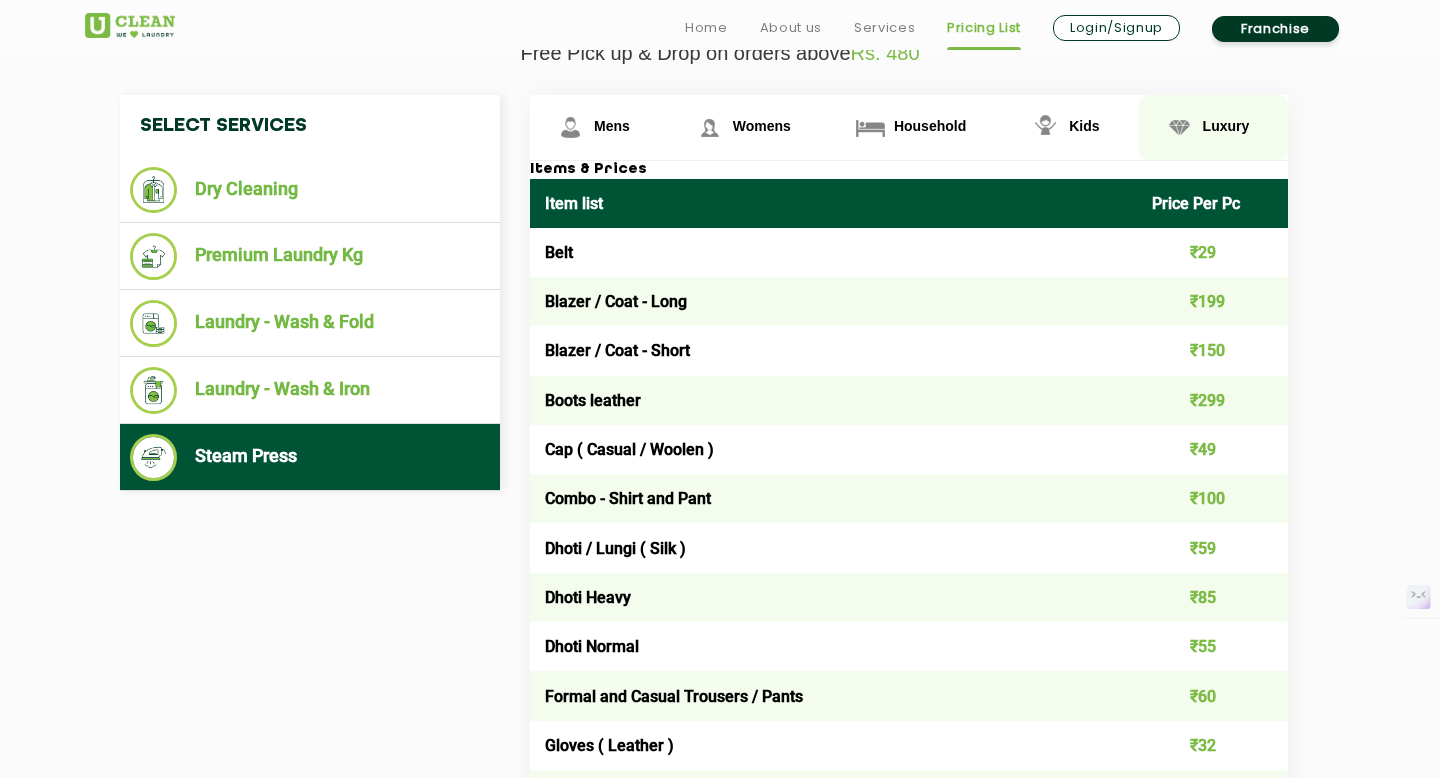 click on "Luxury" at bounding box center (599, 127) 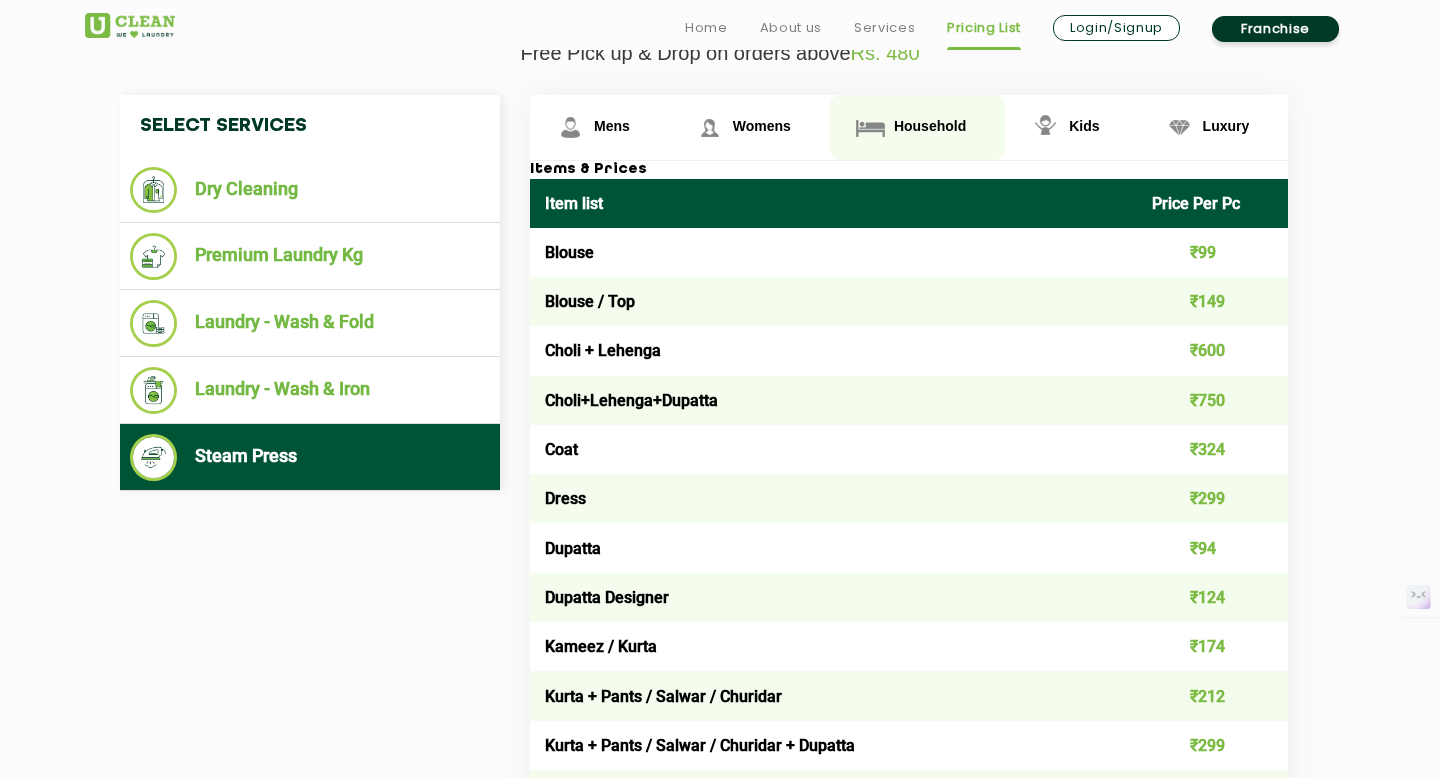 click on "Household" at bounding box center (599, 127) 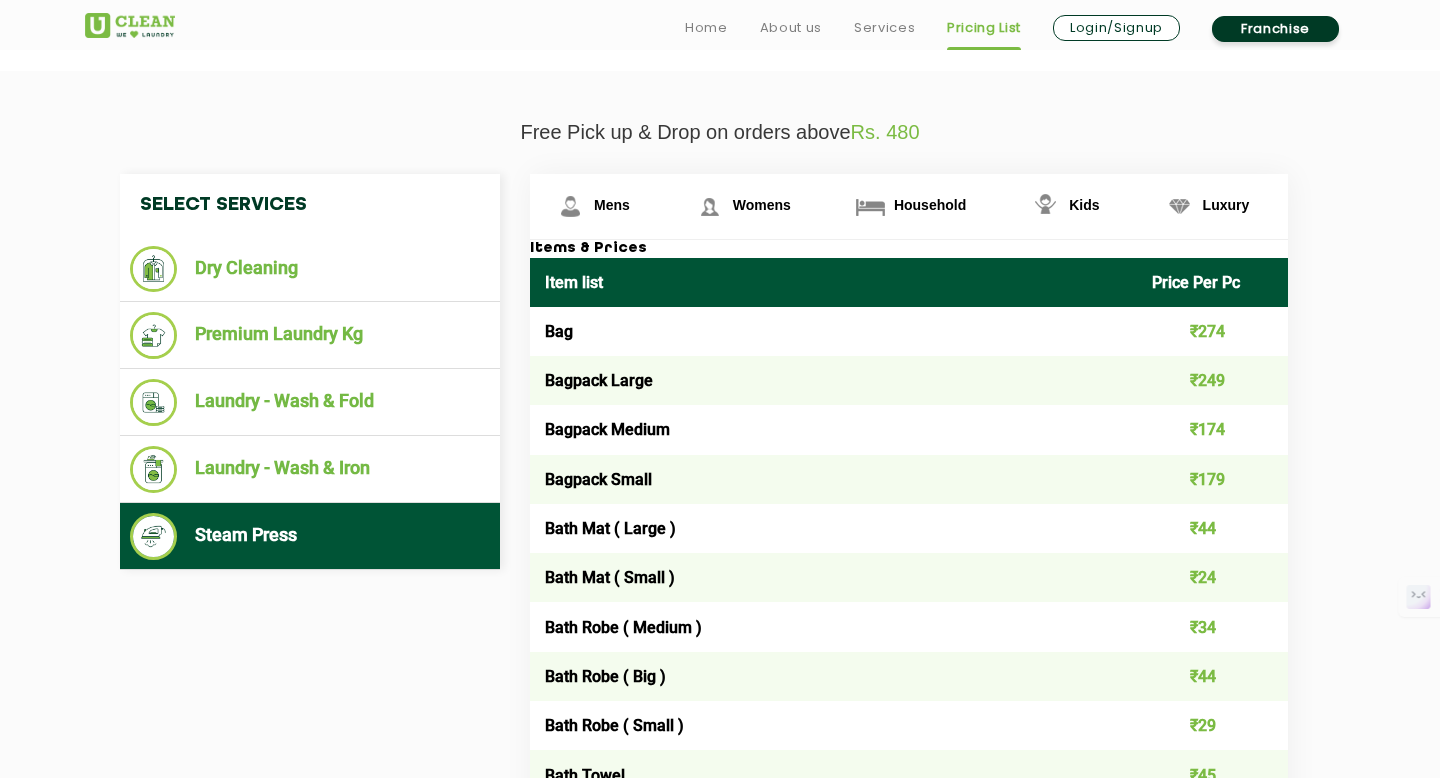 scroll, scrollTop: 670, scrollLeft: 0, axis: vertical 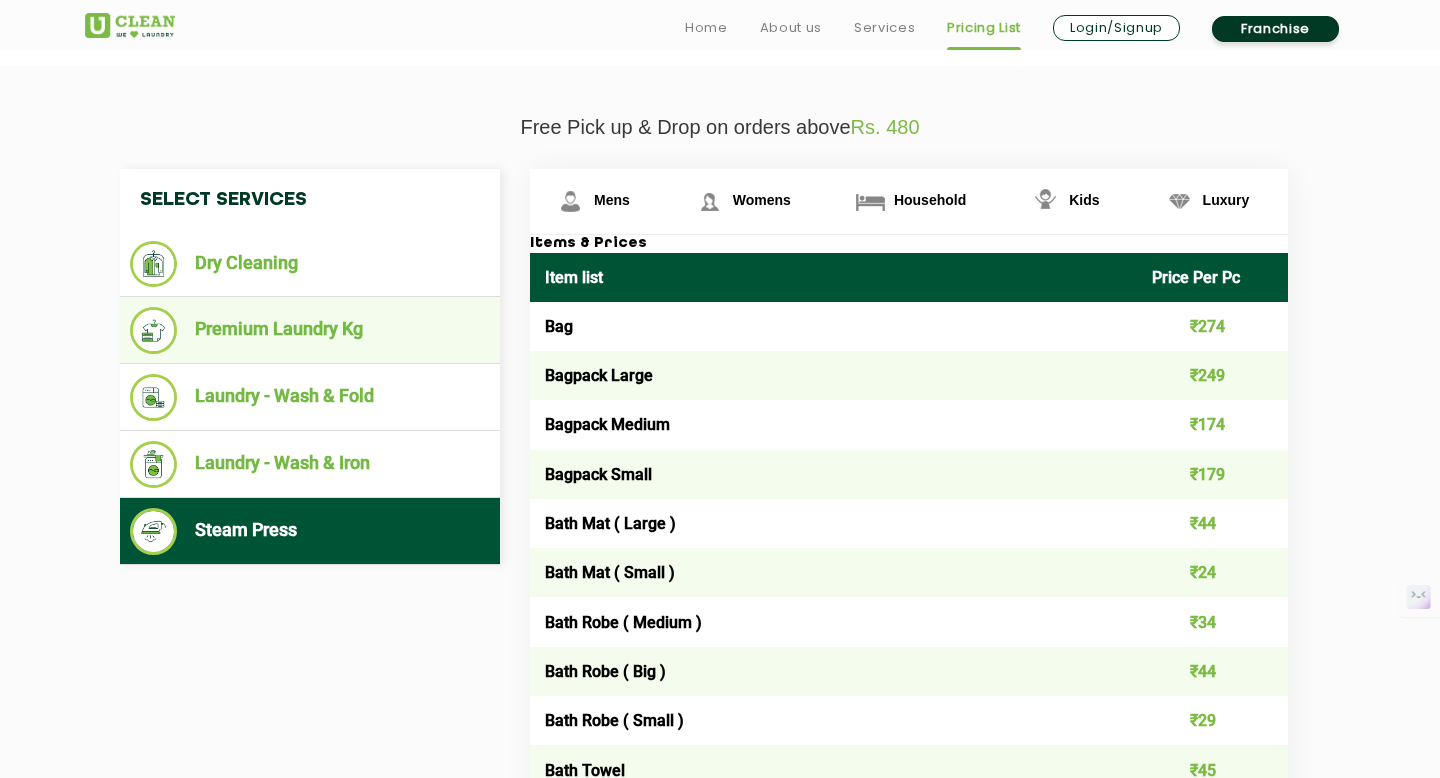 click on "Premium Laundry Kg" at bounding box center (310, 330) 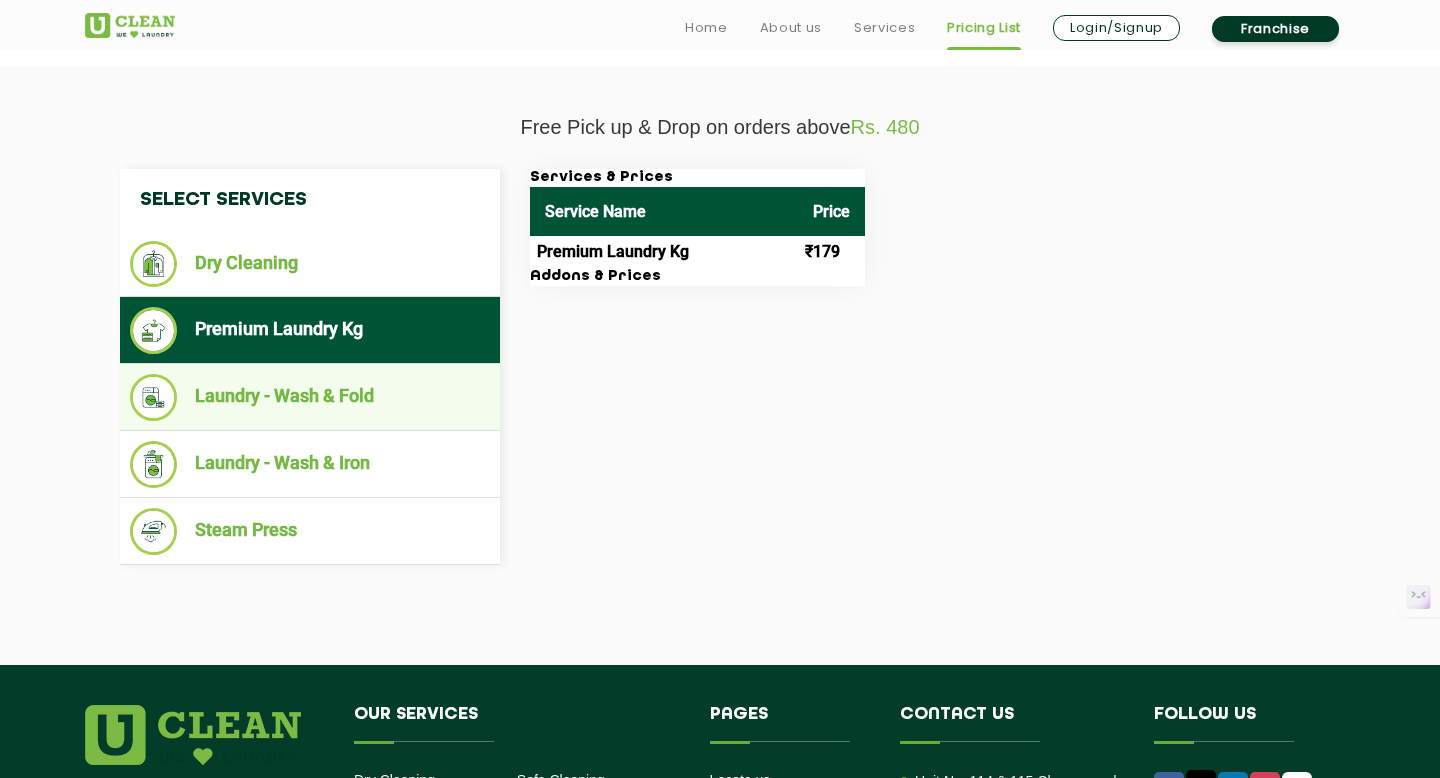 click on "Laundry - Wash & Fold" at bounding box center (310, 397) 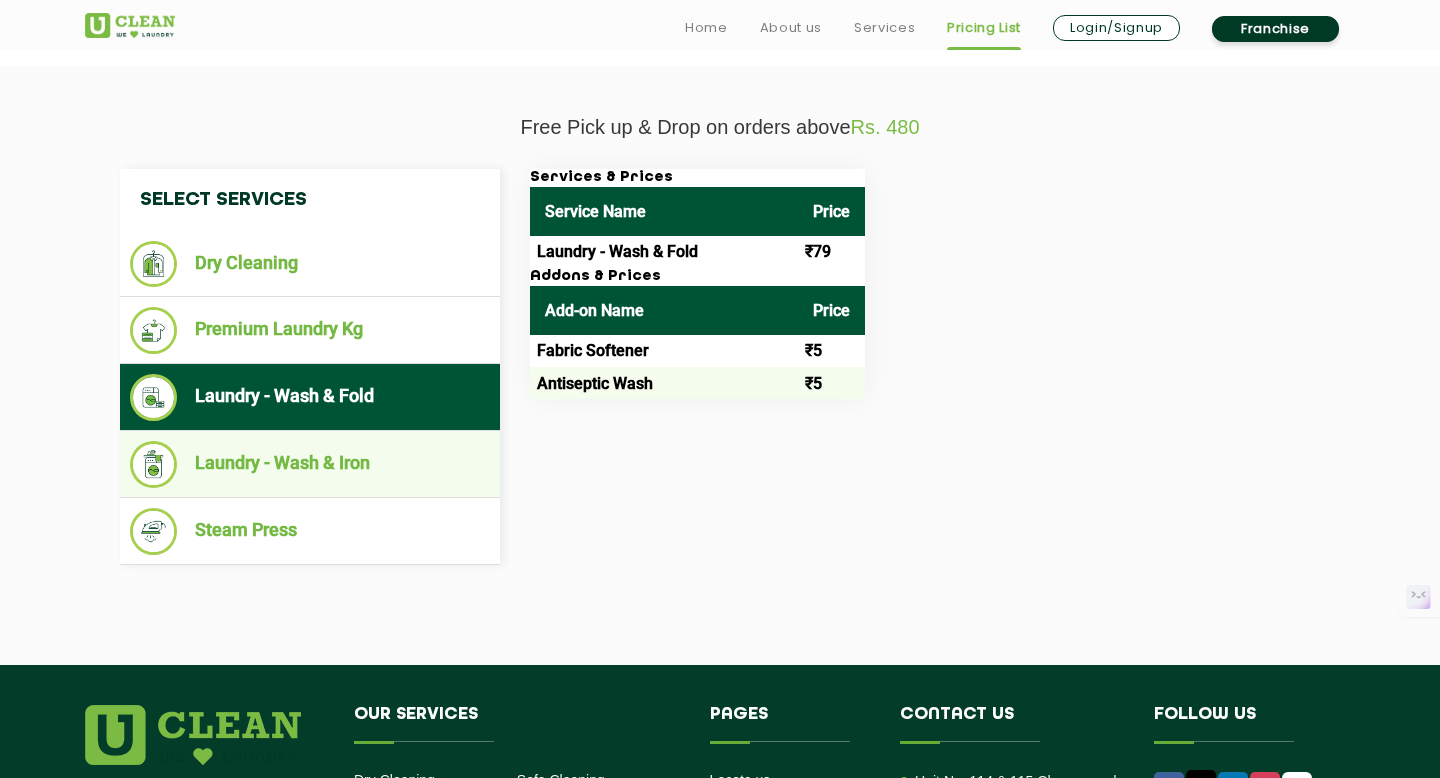 click on "Laundry - Wash & Iron" at bounding box center [310, 464] 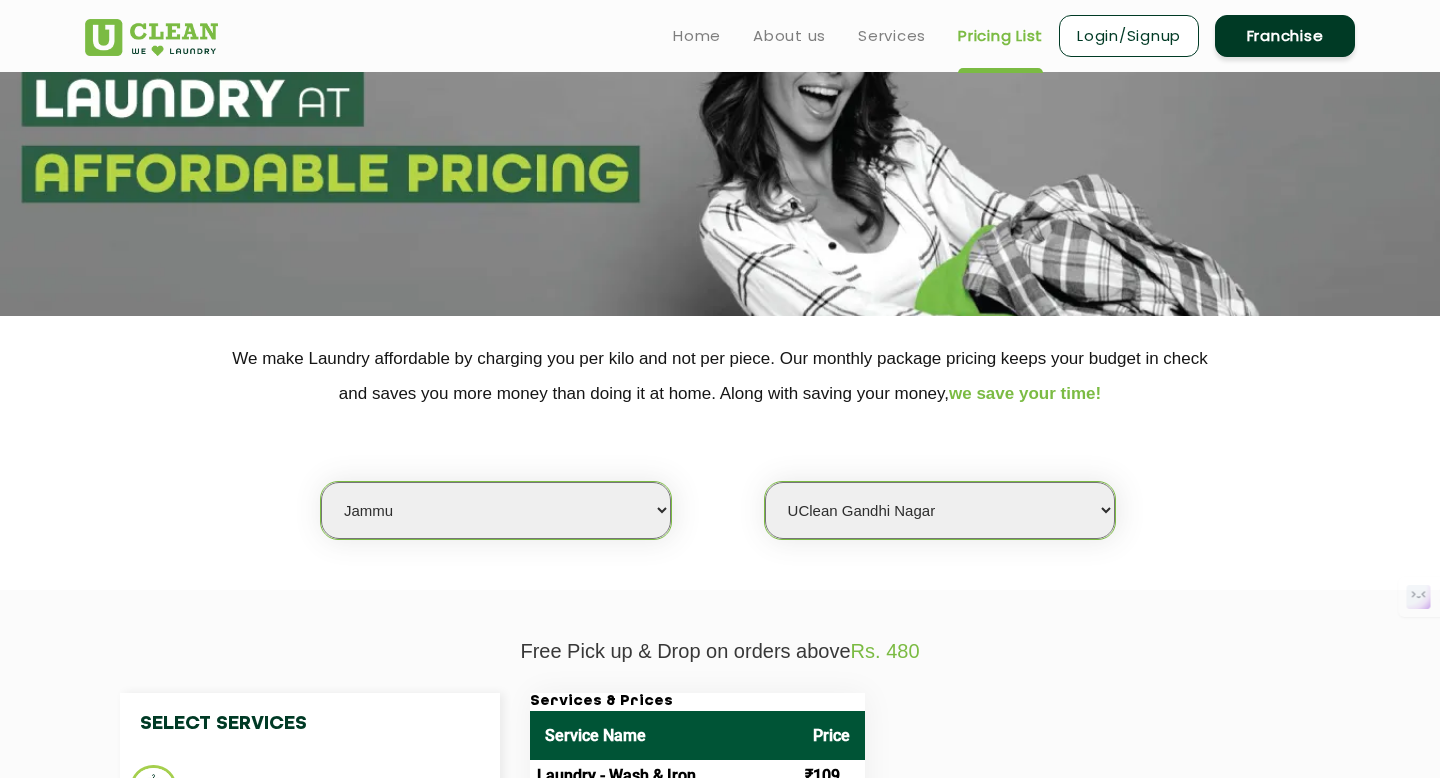 scroll, scrollTop: 0, scrollLeft: 0, axis: both 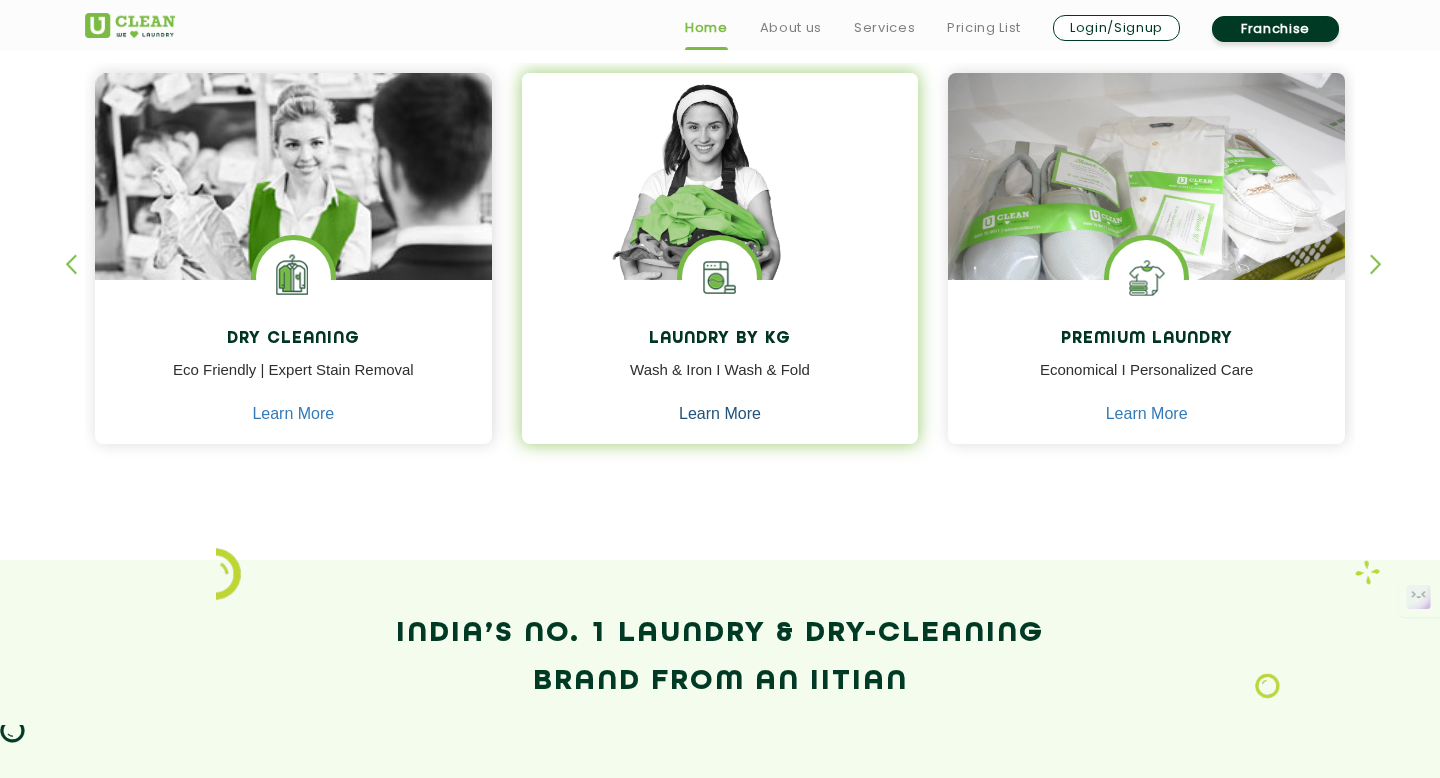 click on "Learn More" at bounding box center [720, 414] 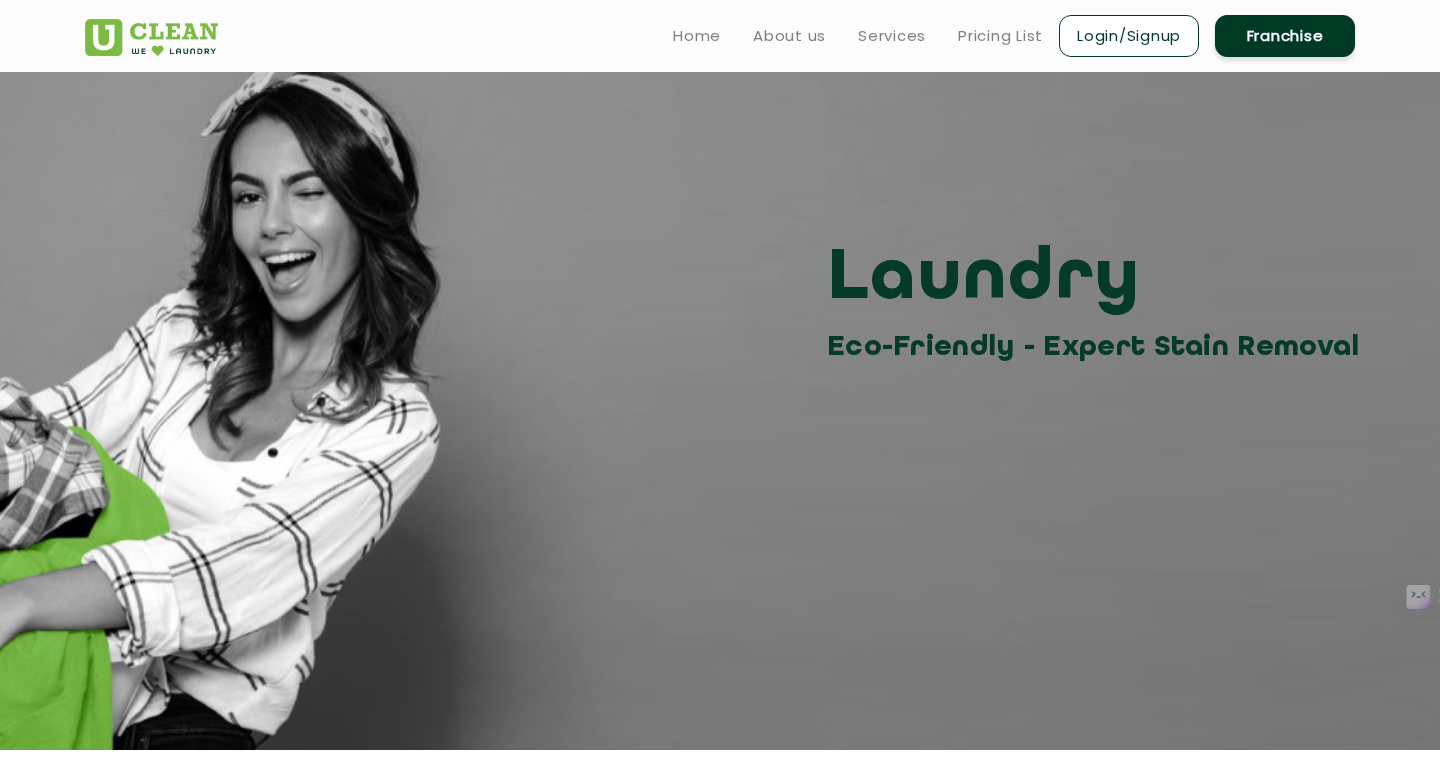 scroll, scrollTop: 0, scrollLeft: 0, axis: both 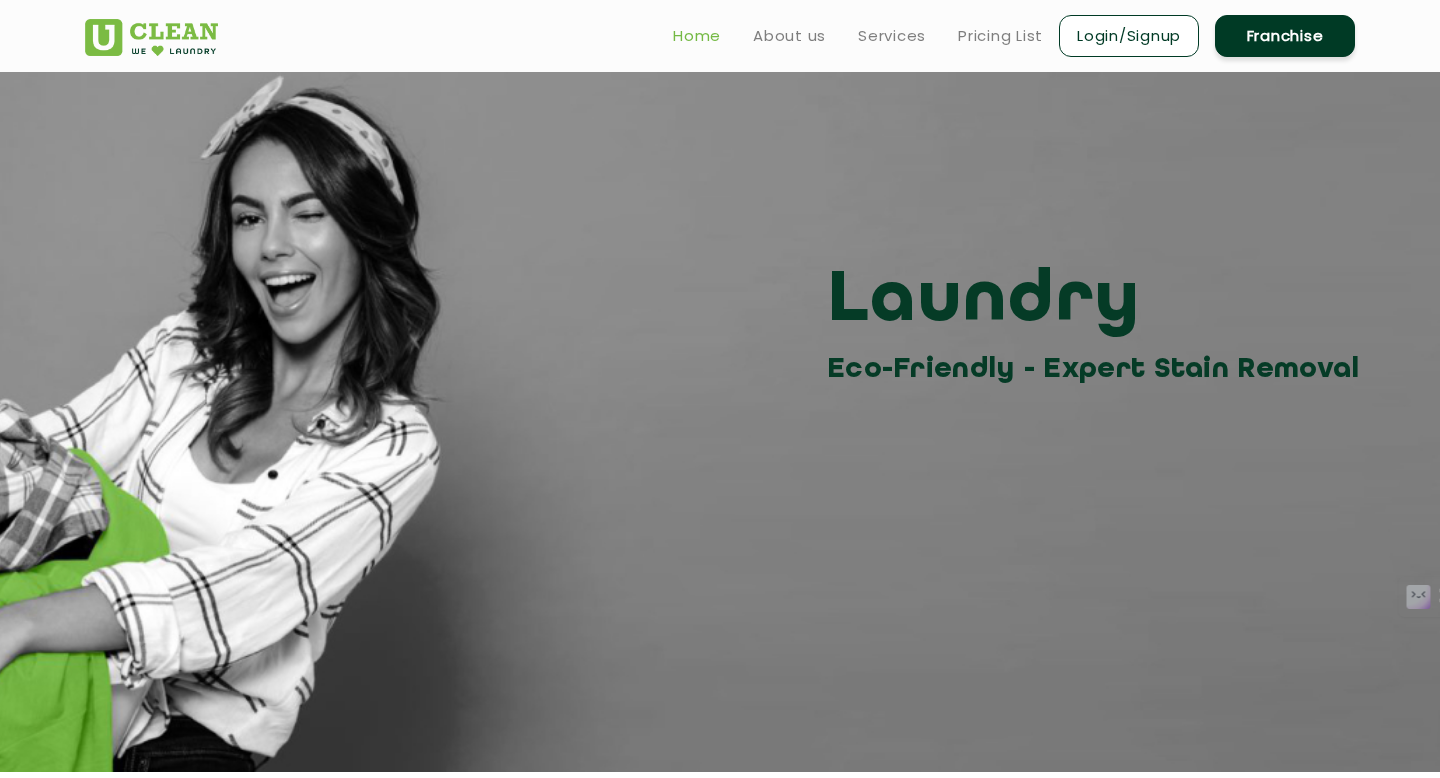 click on "Home" at bounding box center (697, 36) 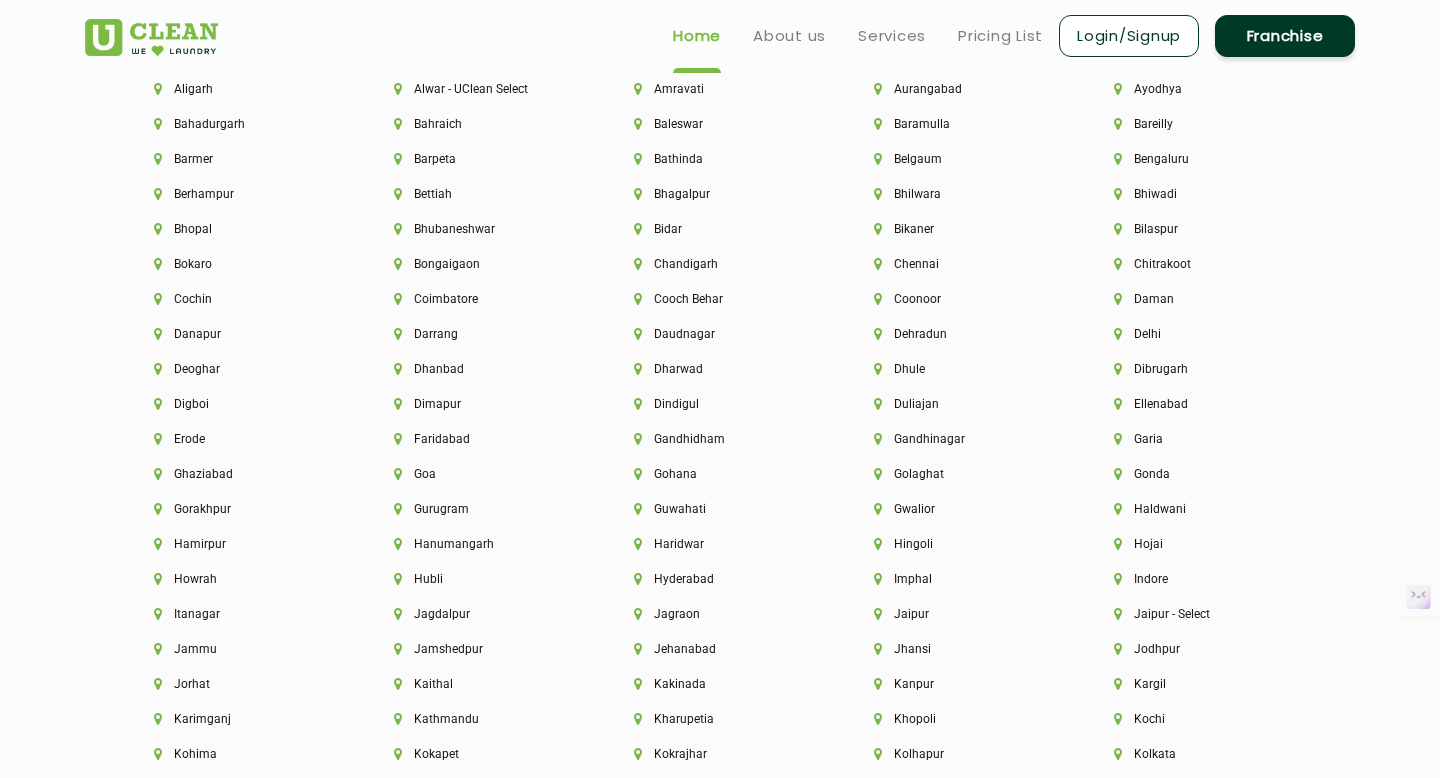 scroll, scrollTop: 4408, scrollLeft: 0, axis: vertical 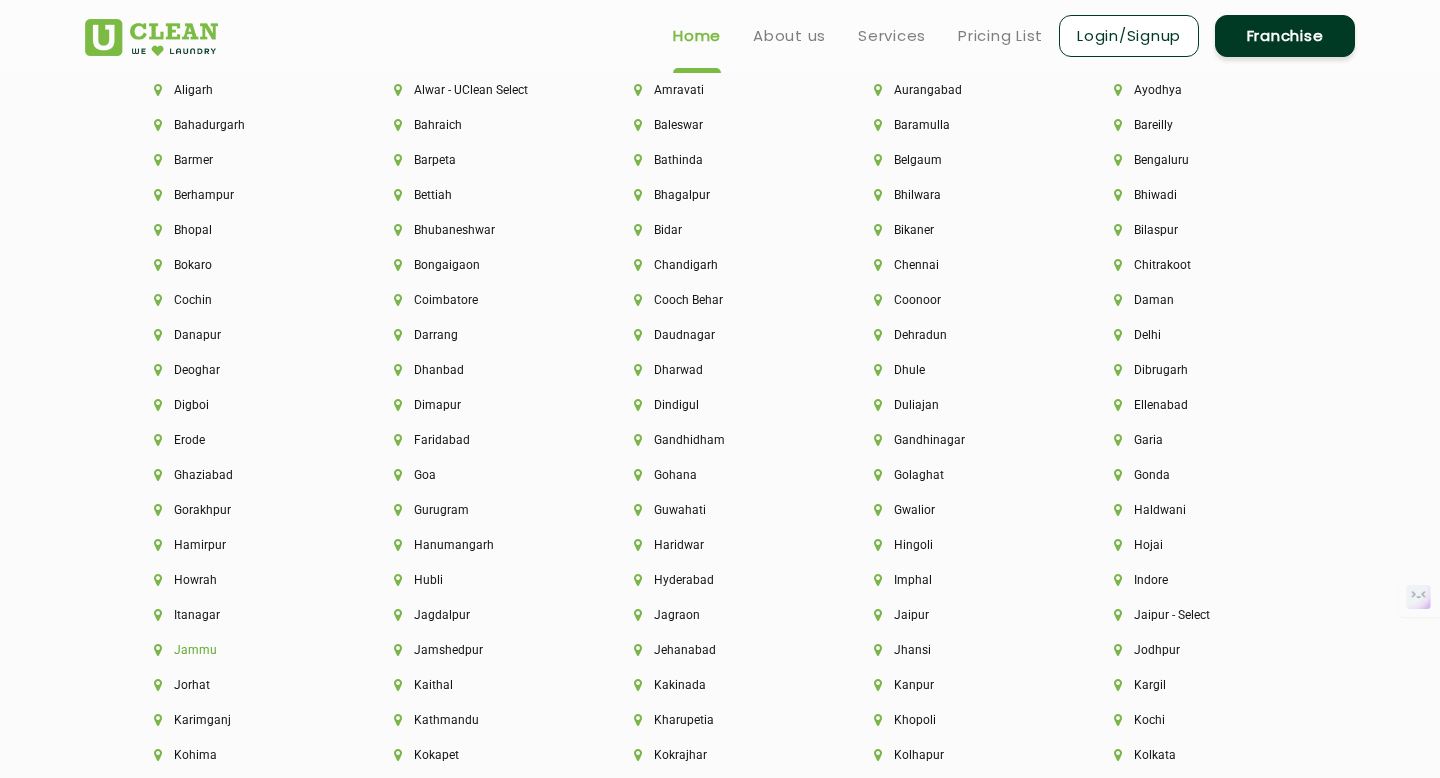 click on "Jammu" 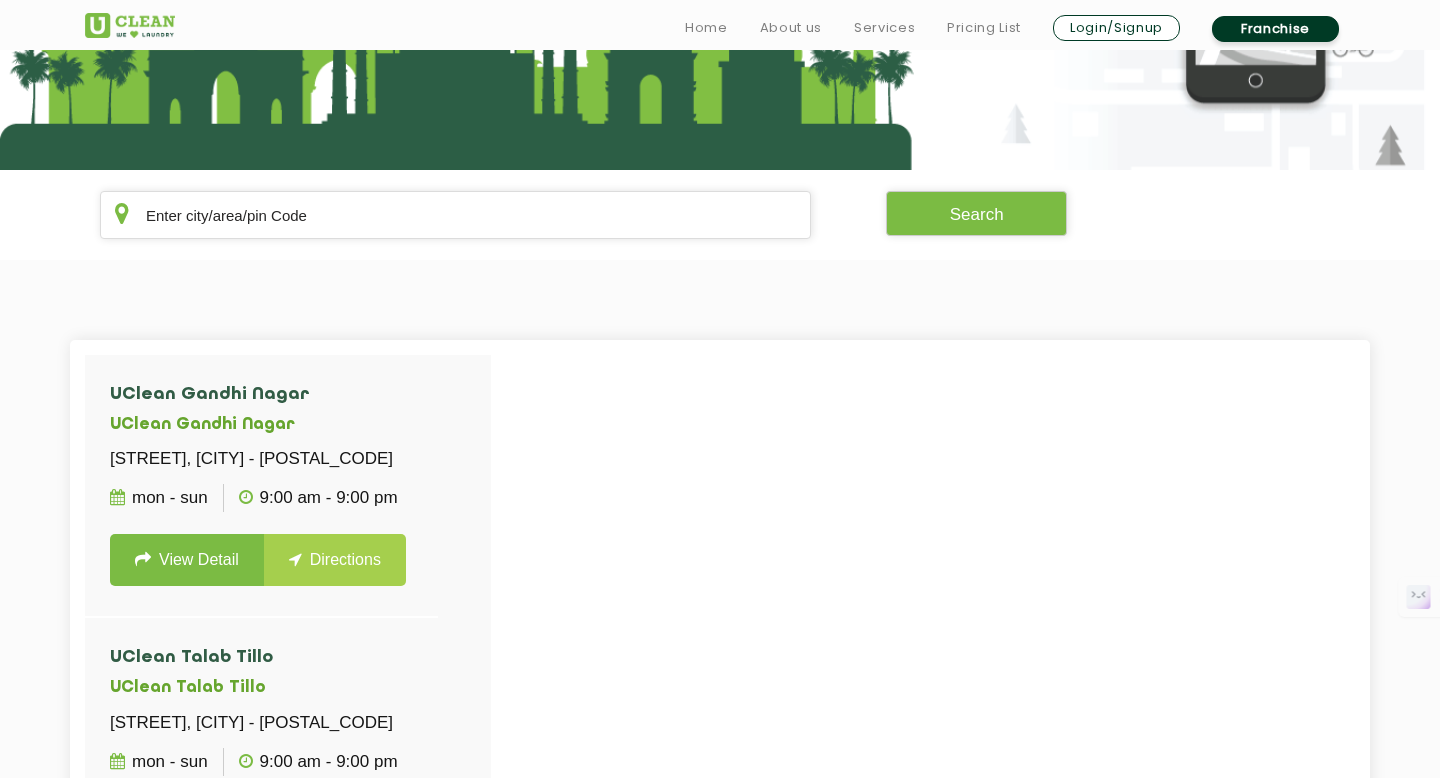 scroll, scrollTop: 298, scrollLeft: 0, axis: vertical 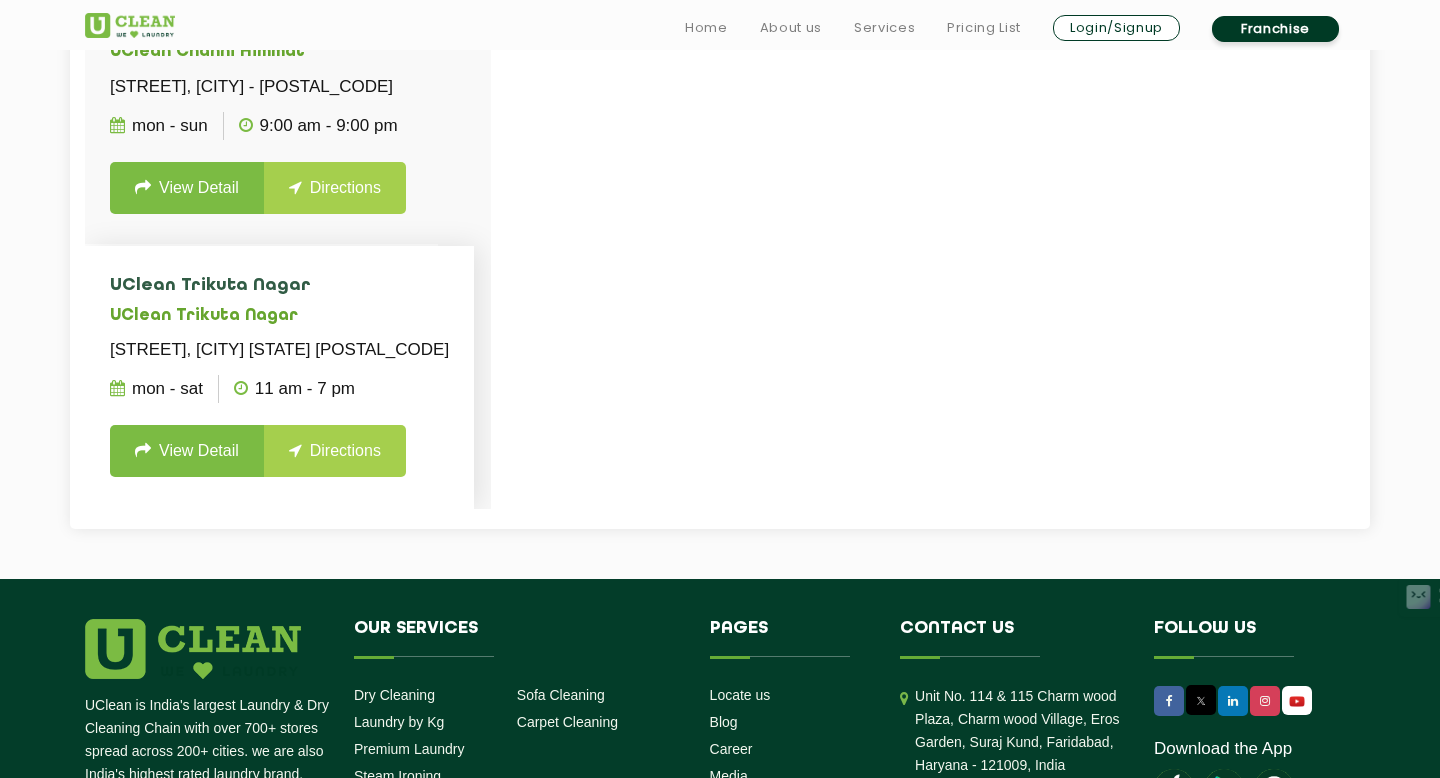 click on "View Detail" 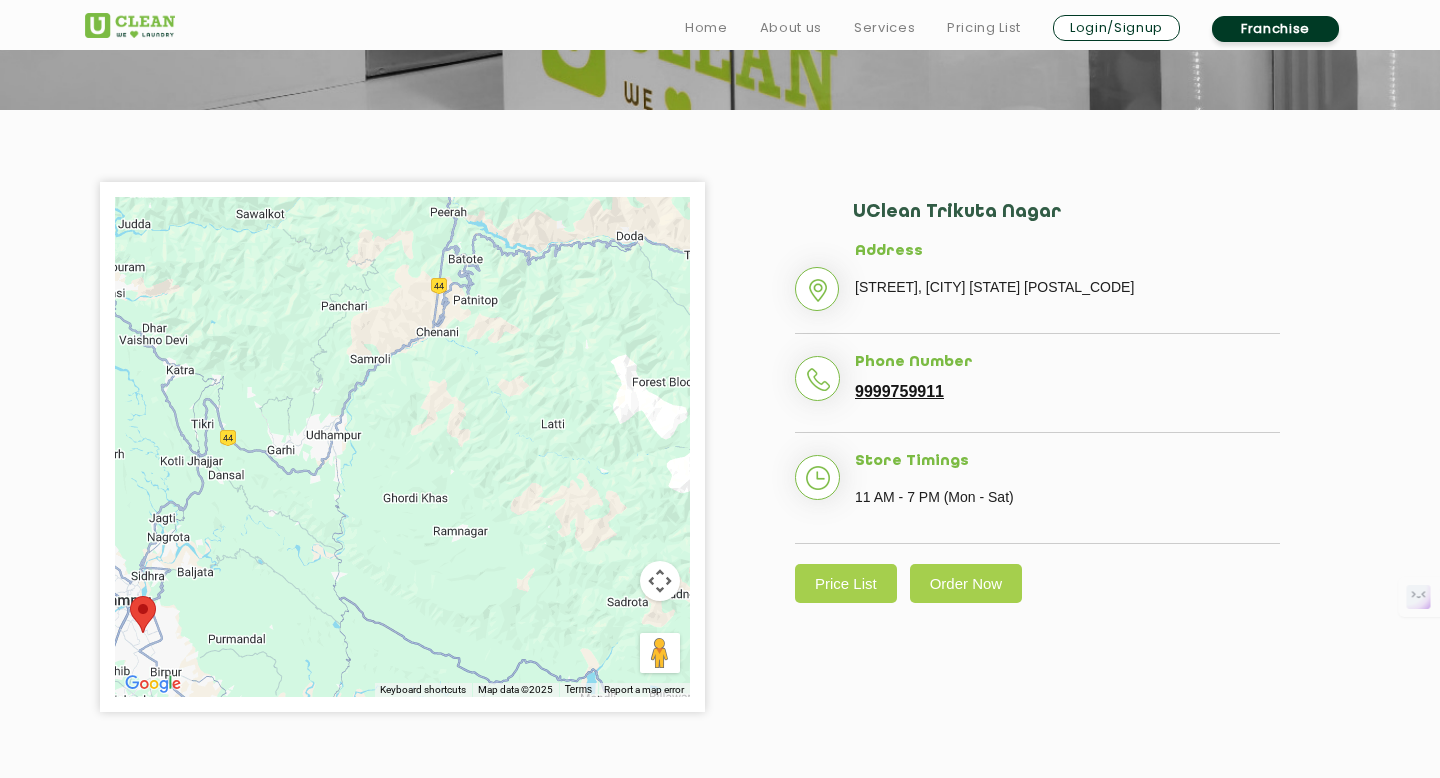 scroll, scrollTop: 474, scrollLeft: 0, axis: vertical 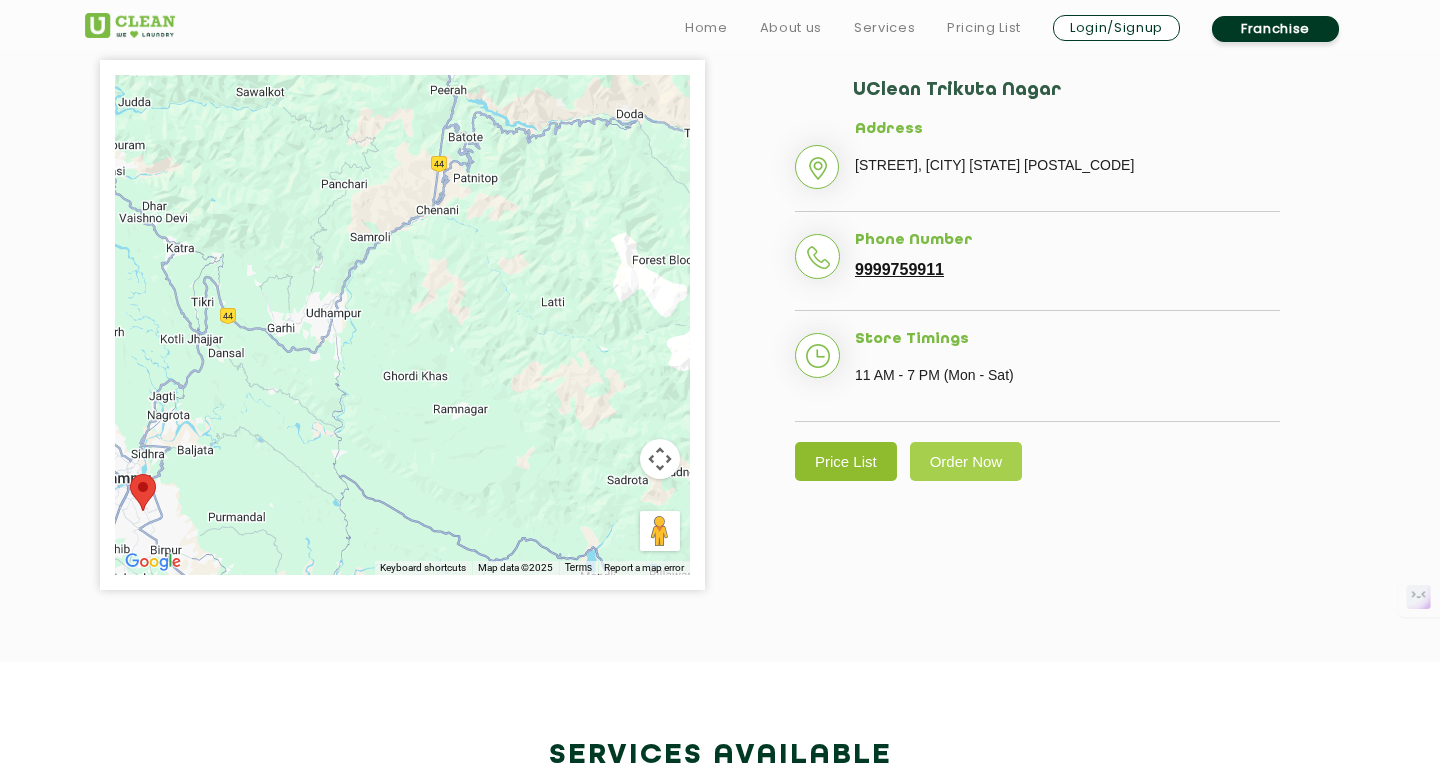 click on "Price List" 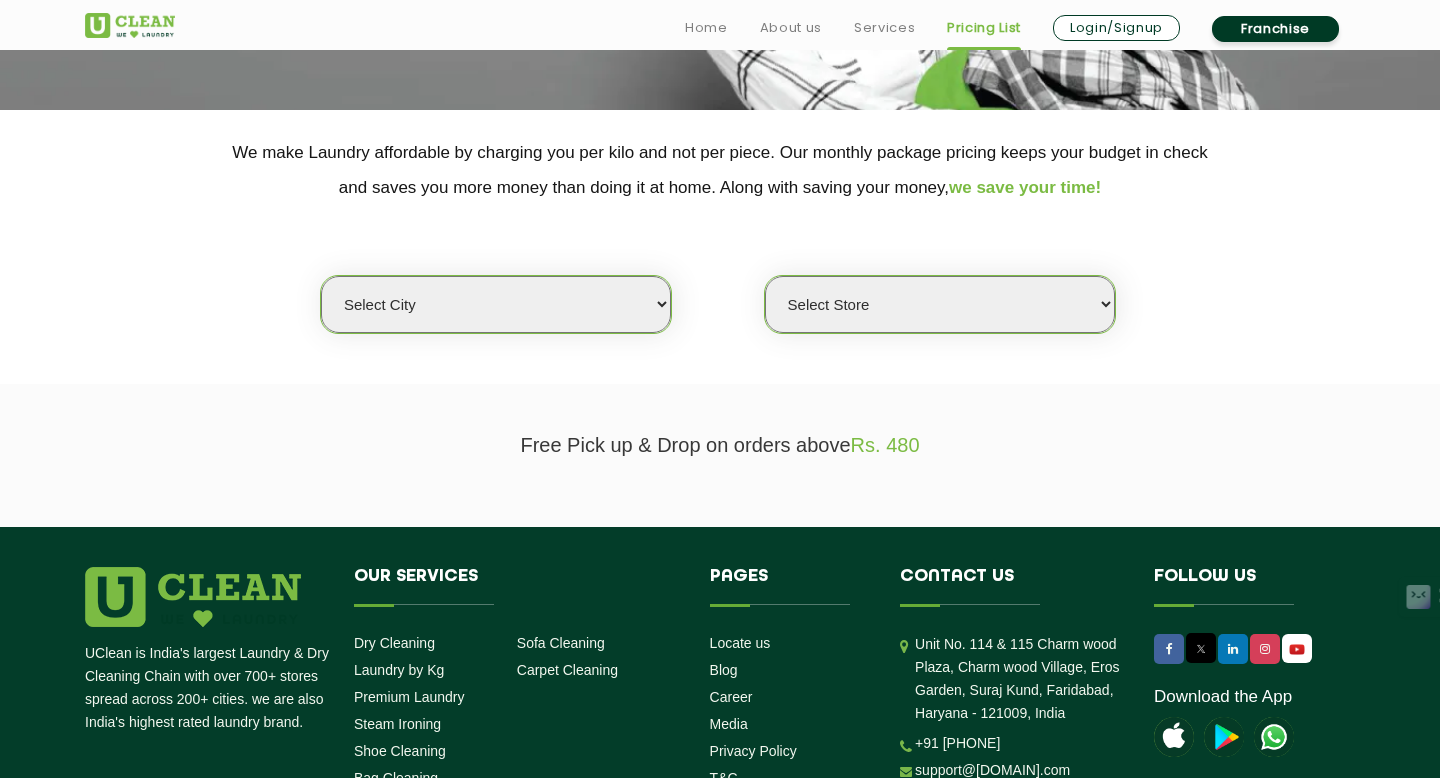 scroll, scrollTop: 405, scrollLeft: 0, axis: vertical 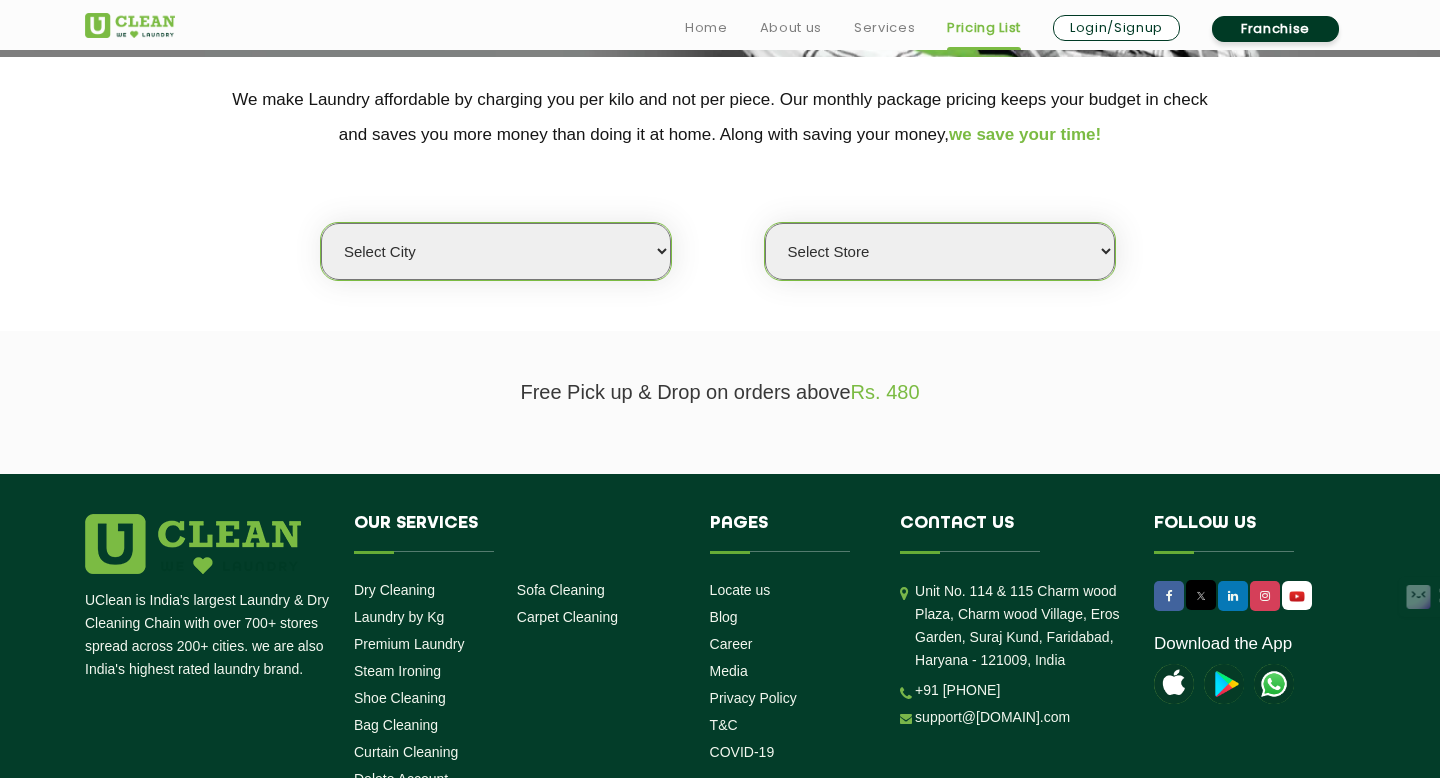click on "Select city Aalo Agartala Agra Ahmedabad Akola Aligarh Alwar - UClean Select Amravati Aurangabad Ayodhya Bahadurgarh Bahraich Baleswar Baramulla Bareilly Barmer Barpeta Bathinda Belgaum Bengaluru Berhampur Bettiah Bhagalpur Bhilwara Bhiwadi Bhopal Bhubaneshwar Bidar Bikaner Bilaspur Bokaro Bongaigaon Chandigarh Chennai Chitrakoot Cochin Coimbatore Cooch Behar Coonoor Daman Danapur Darrang Daudnagar Dehradun Delhi Deoghar Dhanbad Dharwad Dhule Dibrugarh Digboi Dimapur Dindigul Duliajan Ellenabad Erode Faridabad Gandhidham Gandhinagar Garia Ghaziabad Goa Gohana Golaghat Gonda Gorakhpur Gurugram Guwahati Gwalior Haldwani Hamirpur Hanumangarh Haridwar Hingoli Hojai Howrah Hubli Hyderabad Imphal Indore Itanagar Jagdalpur Jagraon Jaipur Jaipur - Select Jammu Jamshedpur Jehanabad Jhansi Jodhpur Jorhat Kaithal Kakinada Kanpur Kargil Karimganj Kathmandu Kharupetia Khopoli Kochi Kohima Kokapet Kokrajhar Kolhapur Kolkata Kota - Select Kotdwar Krishnanagar Kundli Kurnool Latur Leh Longding Lower Subansiri Lucknow Madurai" at bounding box center [496, 251] 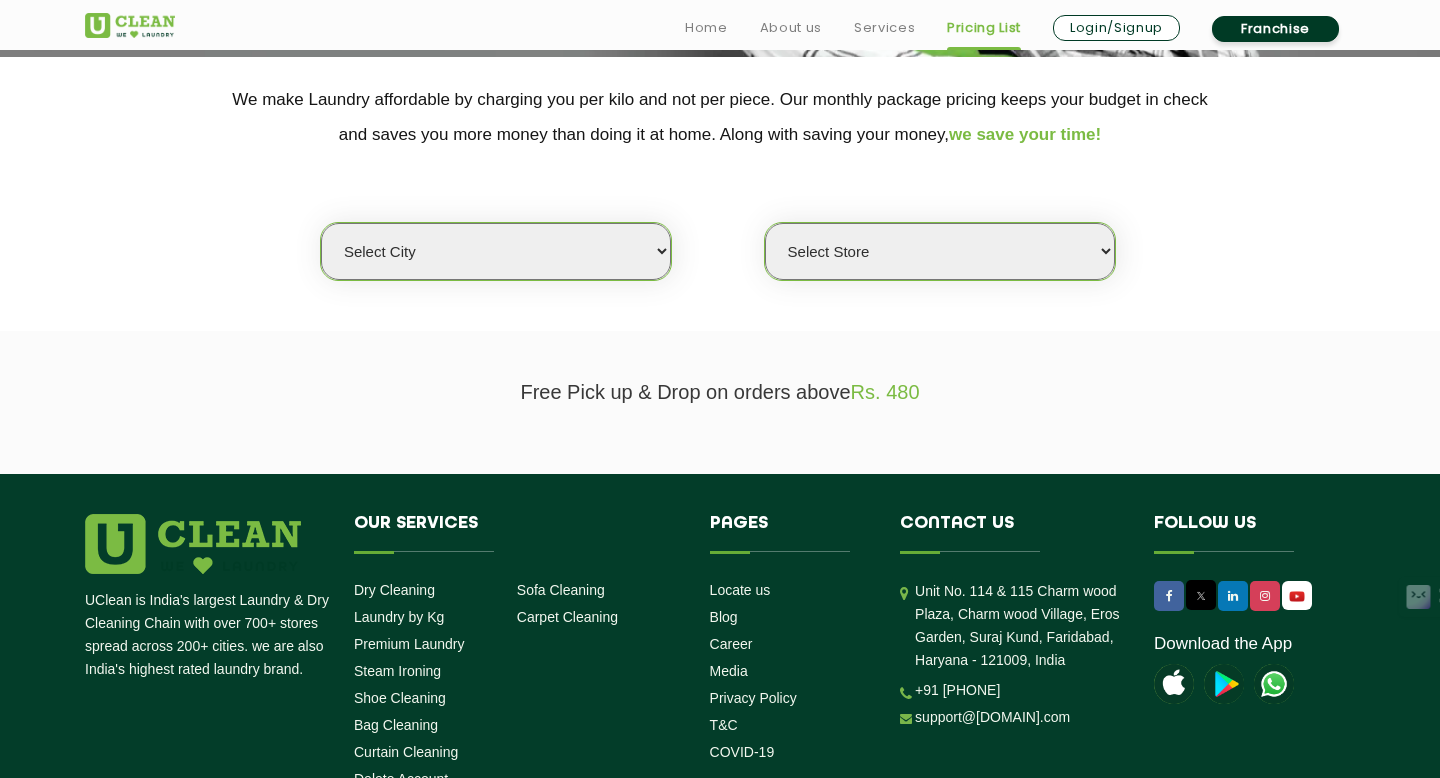 select on "68" 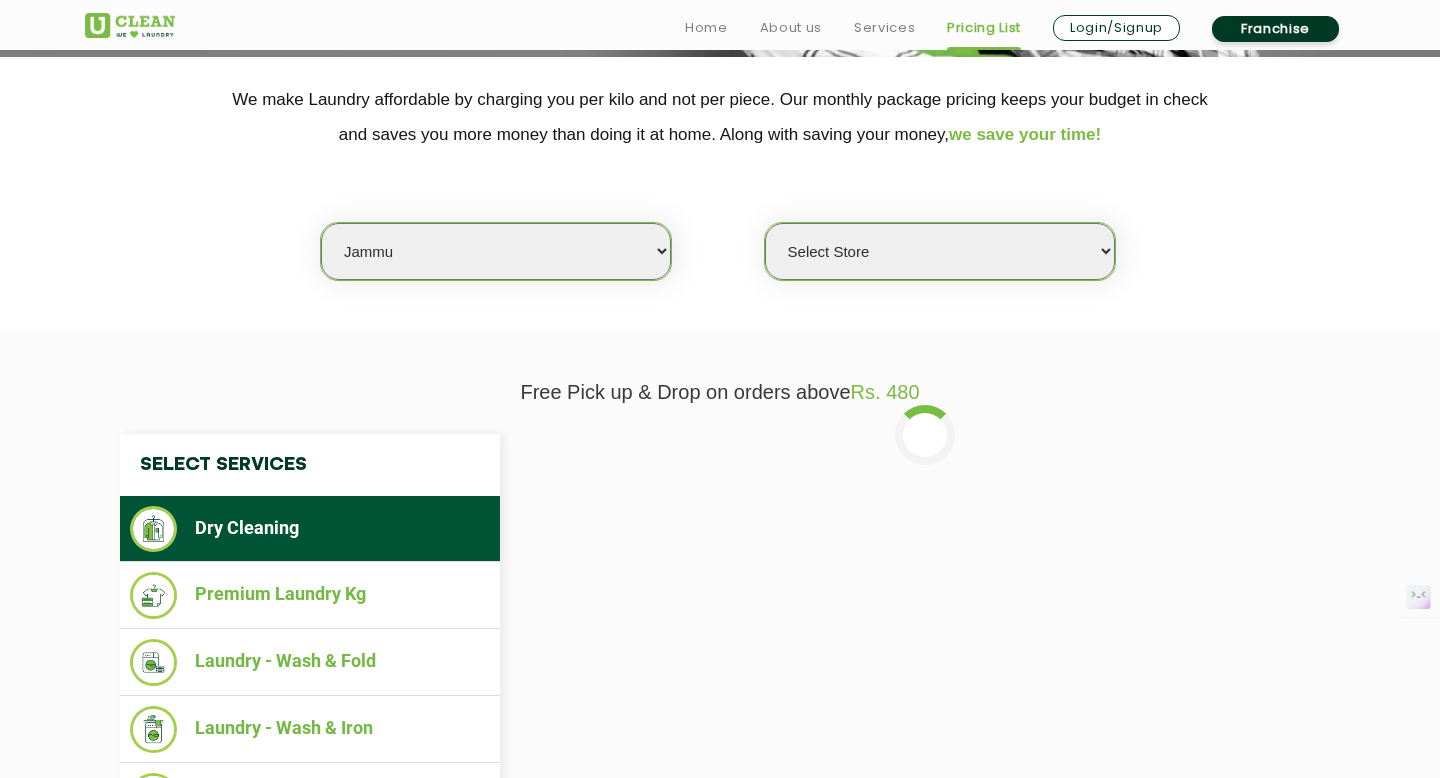 click on "Select Store UClean Gandhi Nagar UClean Talab Tillo UClean Janipur UClean Channi Himmat UClean Trikuta Nagar" at bounding box center [940, 251] 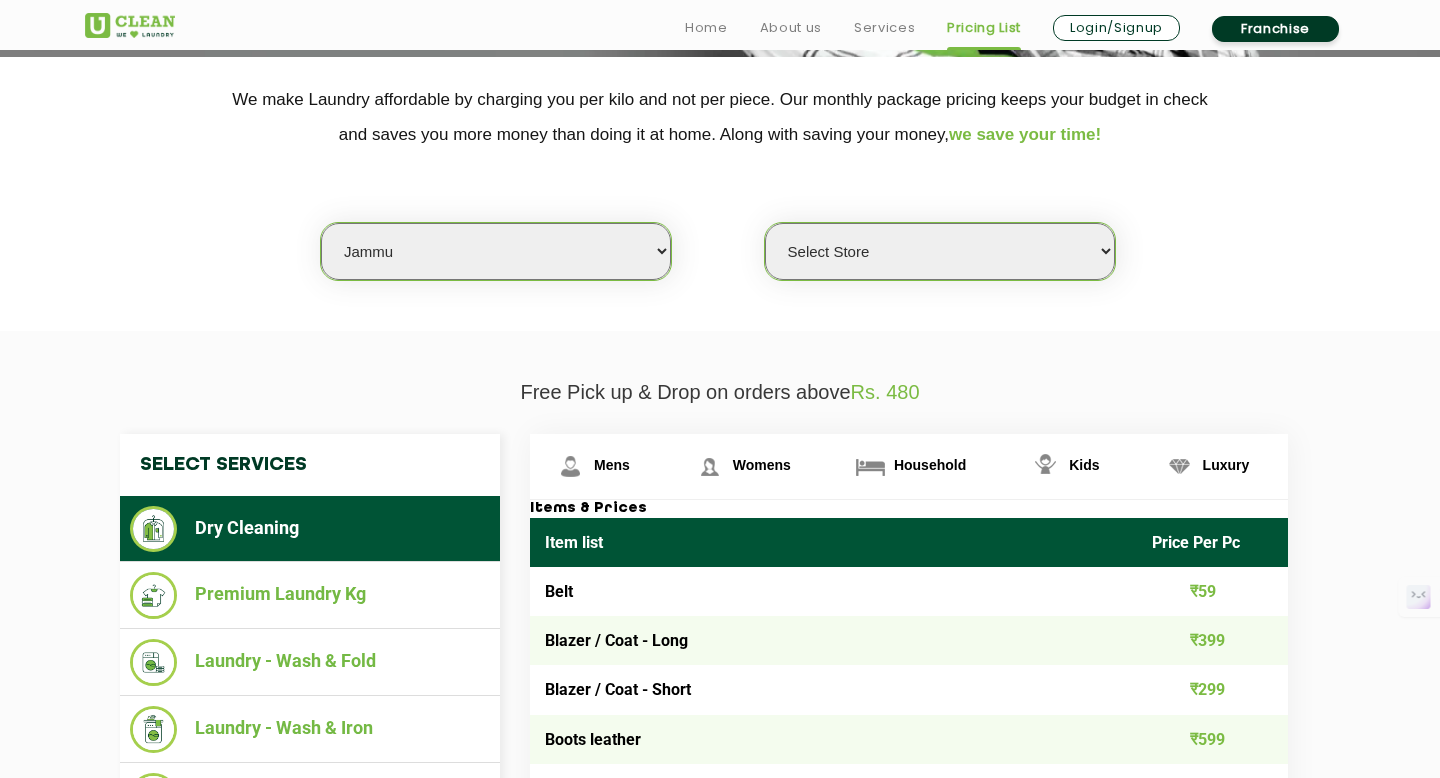 select on "455" 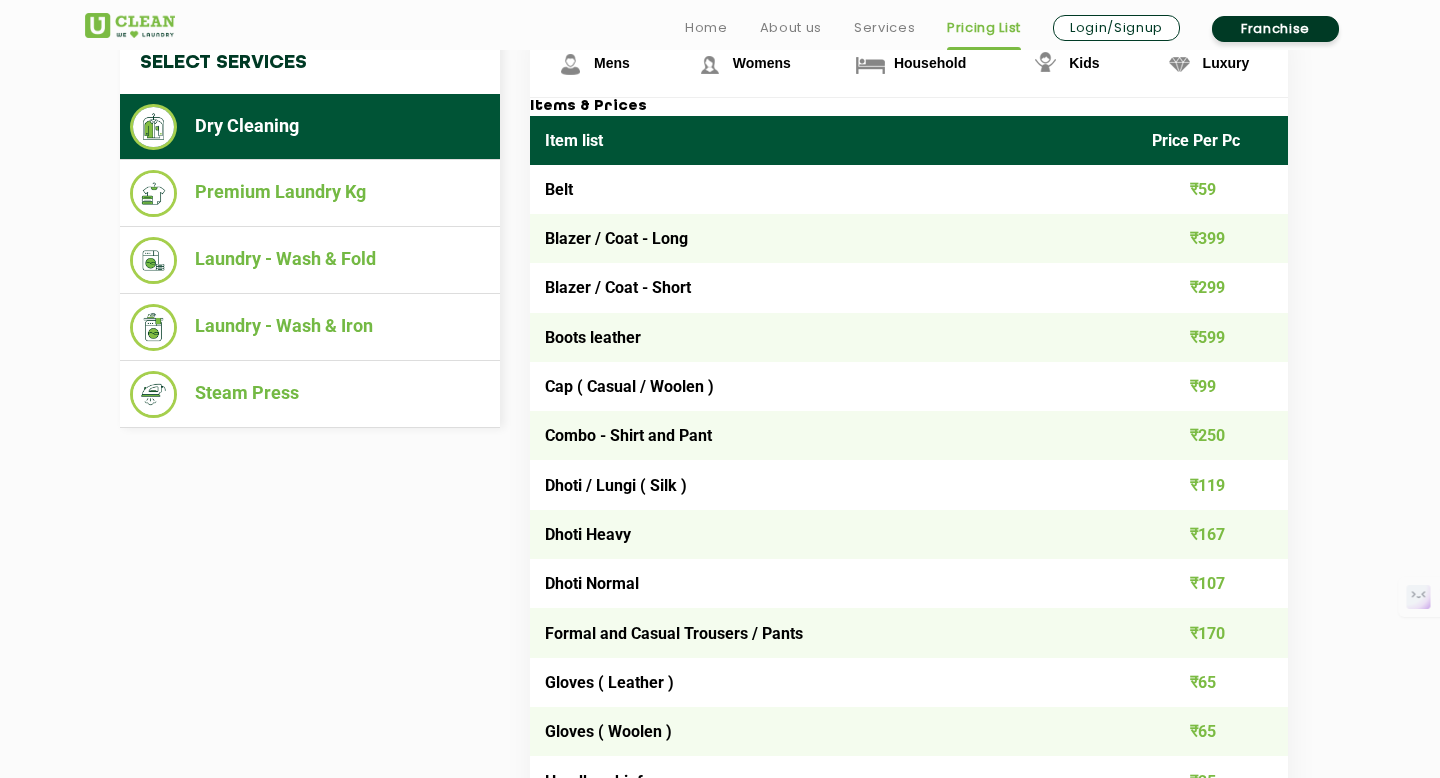 scroll, scrollTop: 840, scrollLeft: 0, axis: vertical 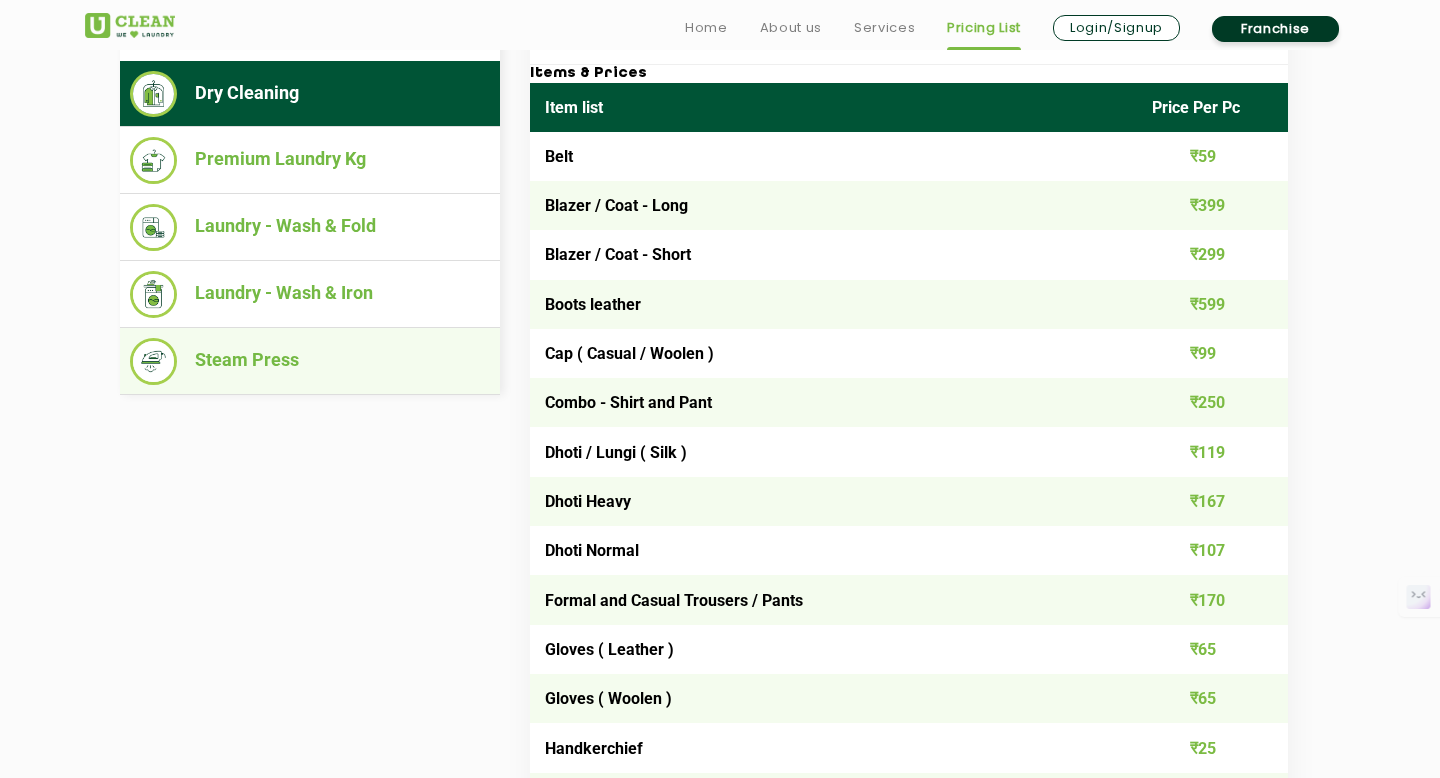 click on "Steam Press" at bounding box center (310, 361) 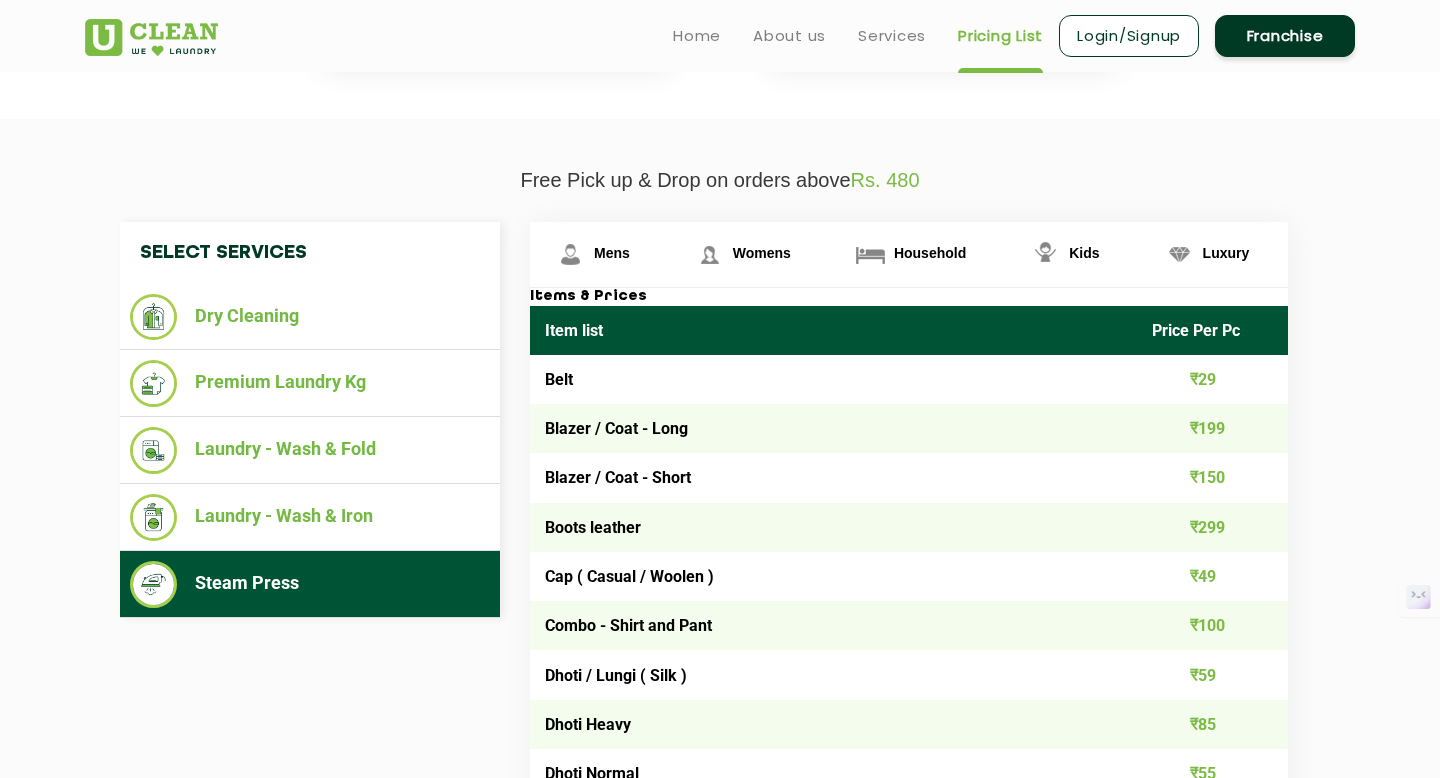 scroll, scrollTop: 593, scrollLeft: 0, axis: vertical 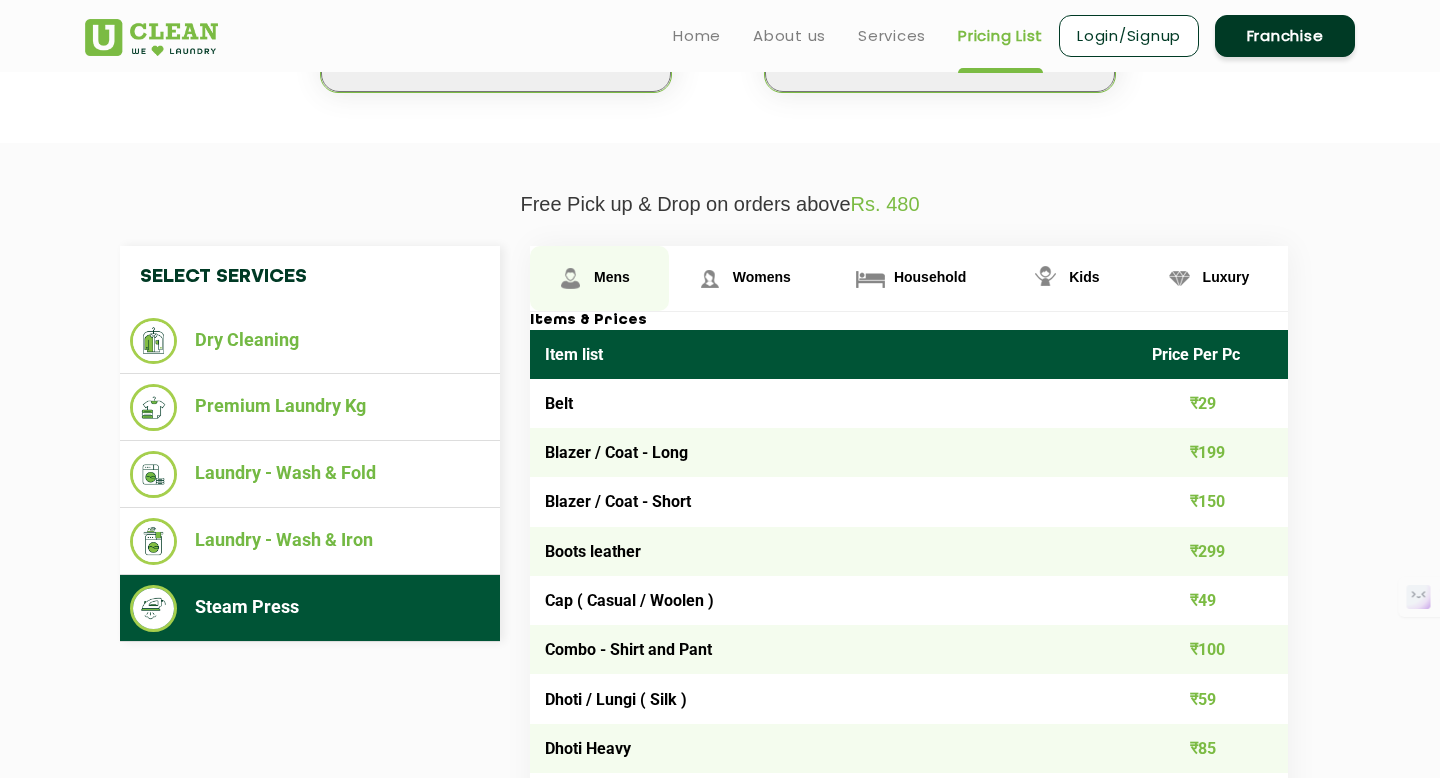 click on "Mens" at bounding box center (612, 277) 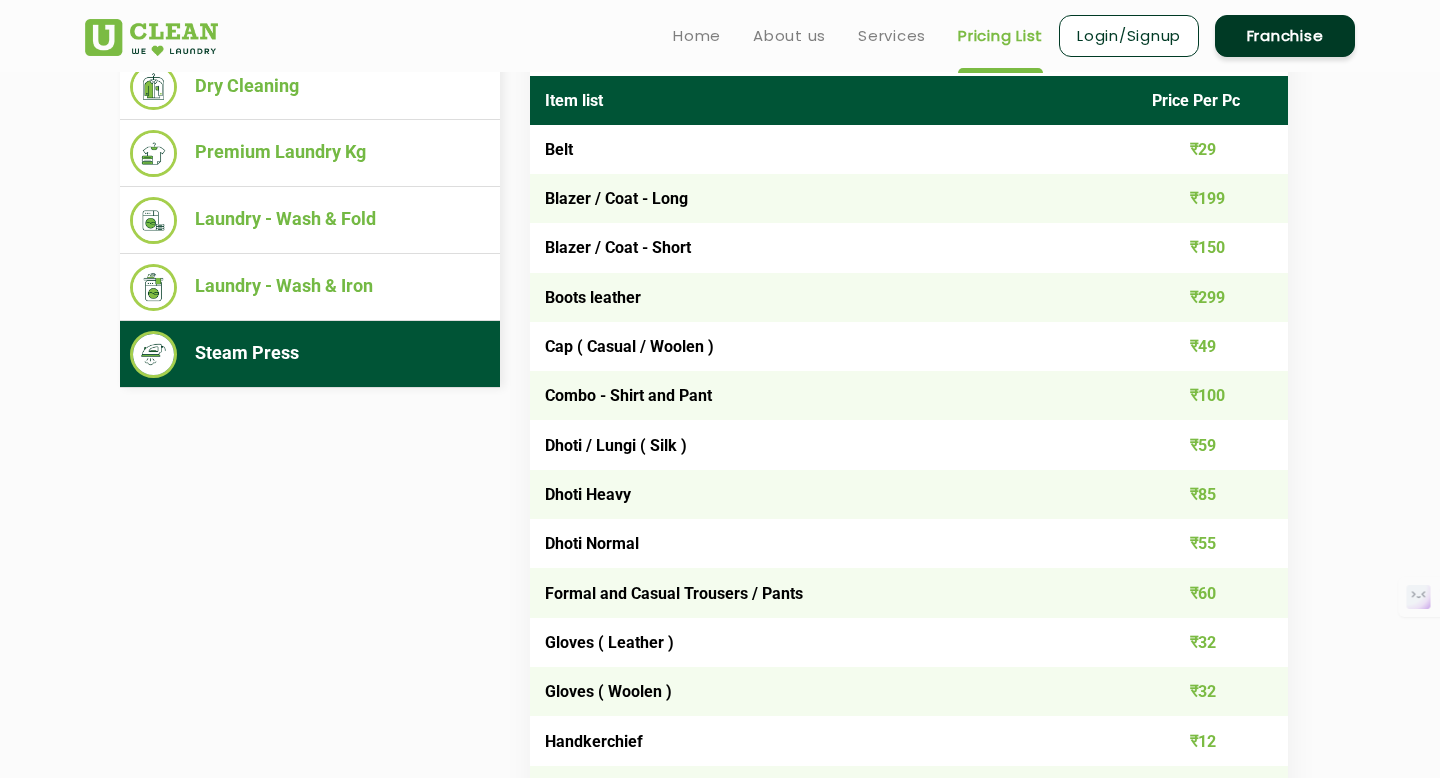 scroll, scrollTop: 0, scrollLeft: 0, axis: both 